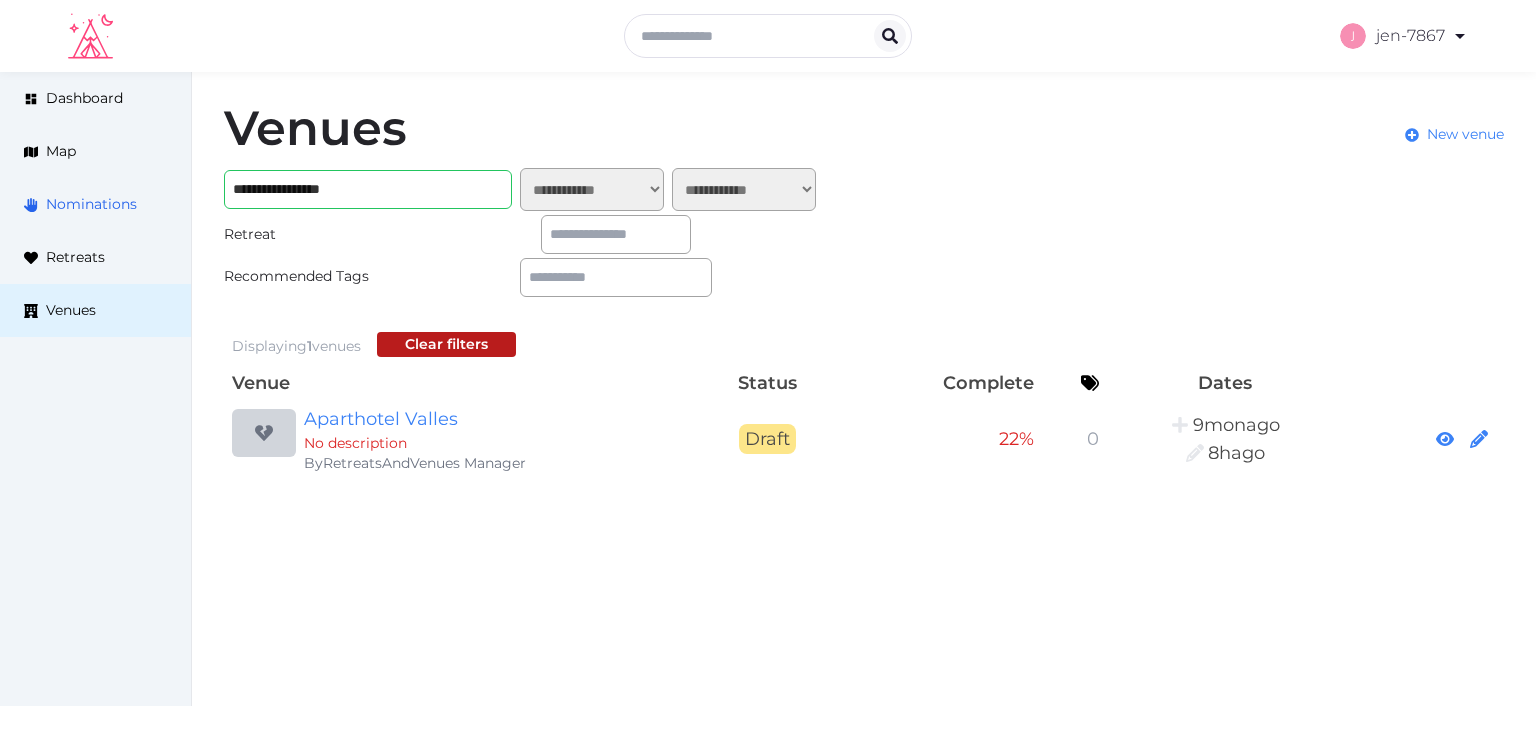 scroll, scrollTop: 0, scrollLeft: 0, axis: both 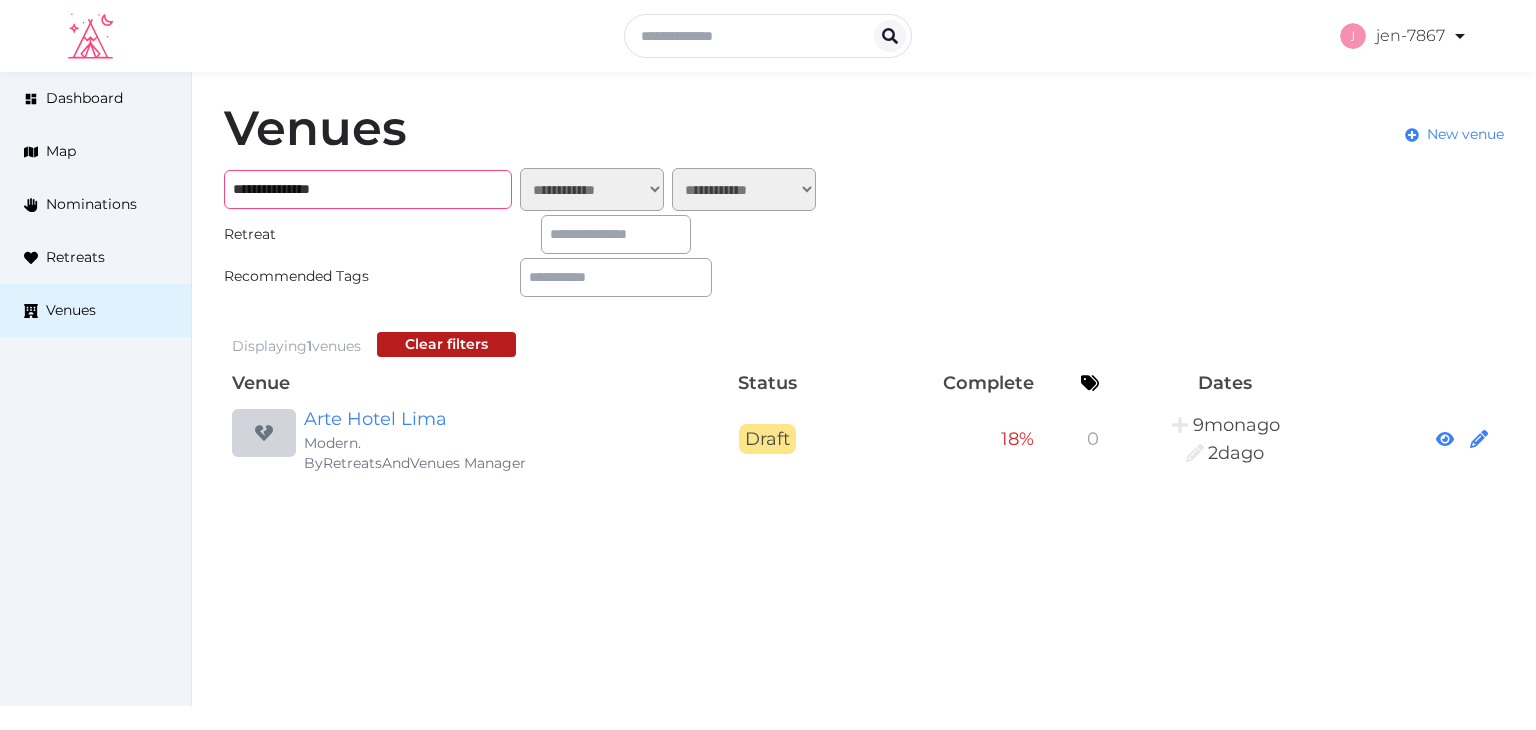 drag, startPoint x: 355, startPoint y: 189, endPoint x: 208, endPoint y: 184, distance: 147.085 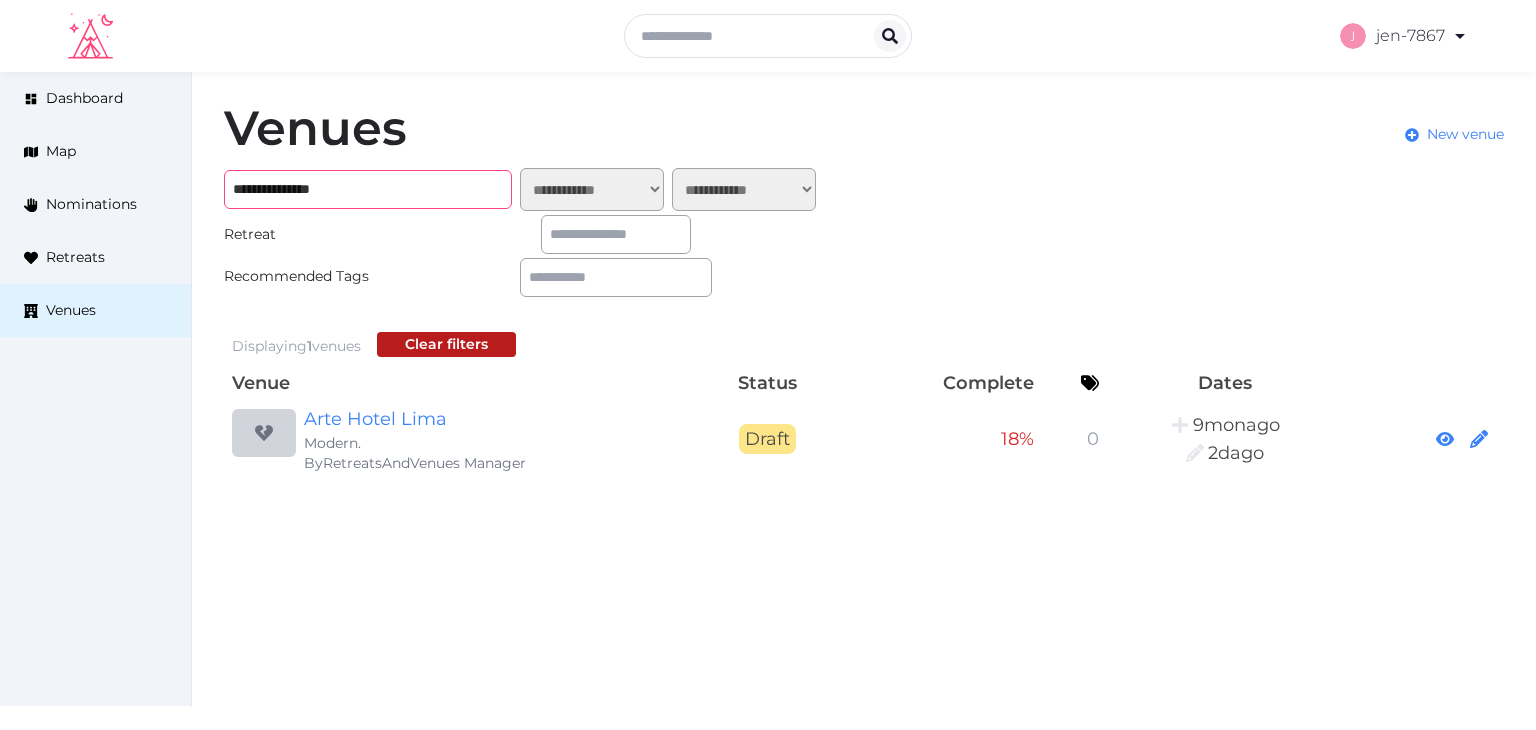 click on "**********" at bounding box center (864, 290) 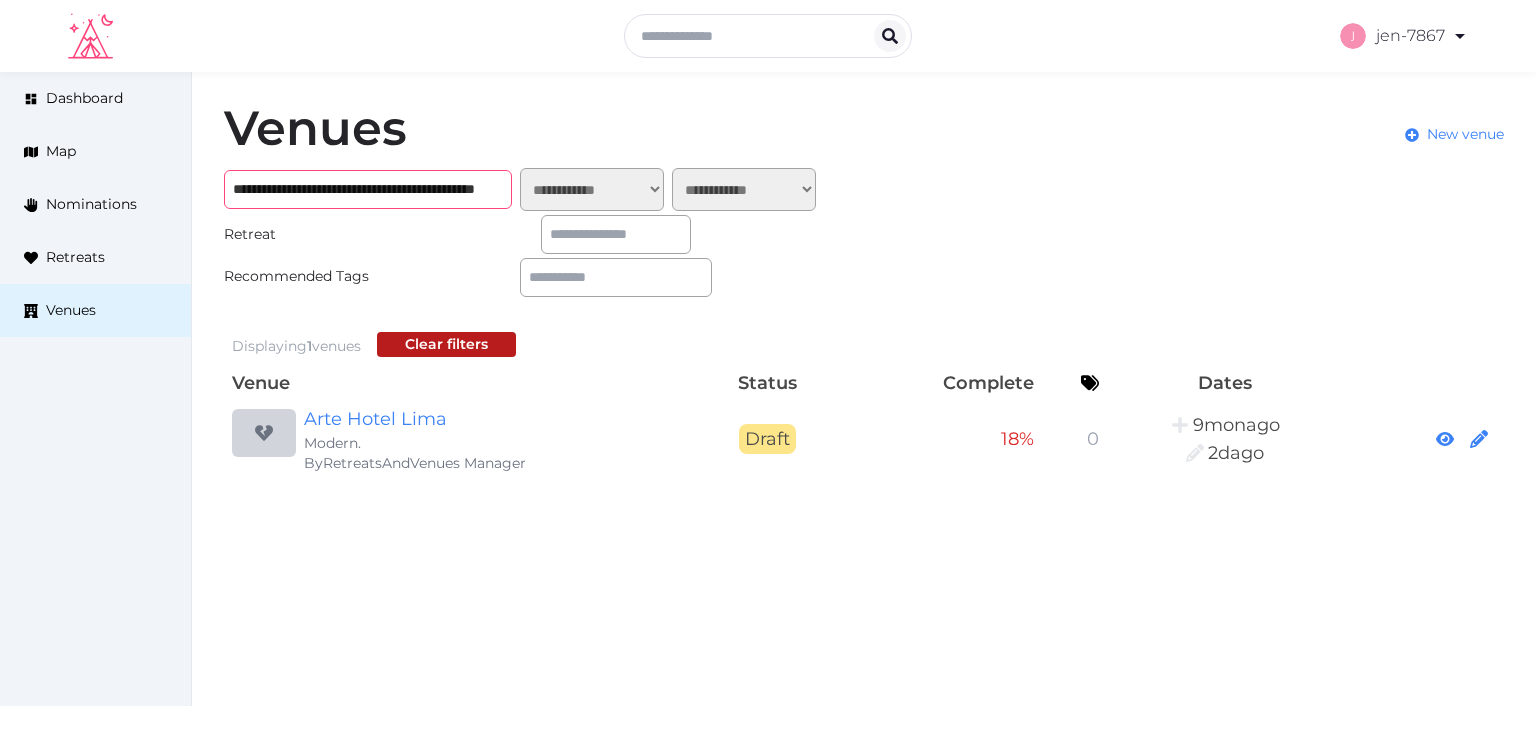scroll, scrollTop: 0, scrollLeft: 156, axis: horizontal 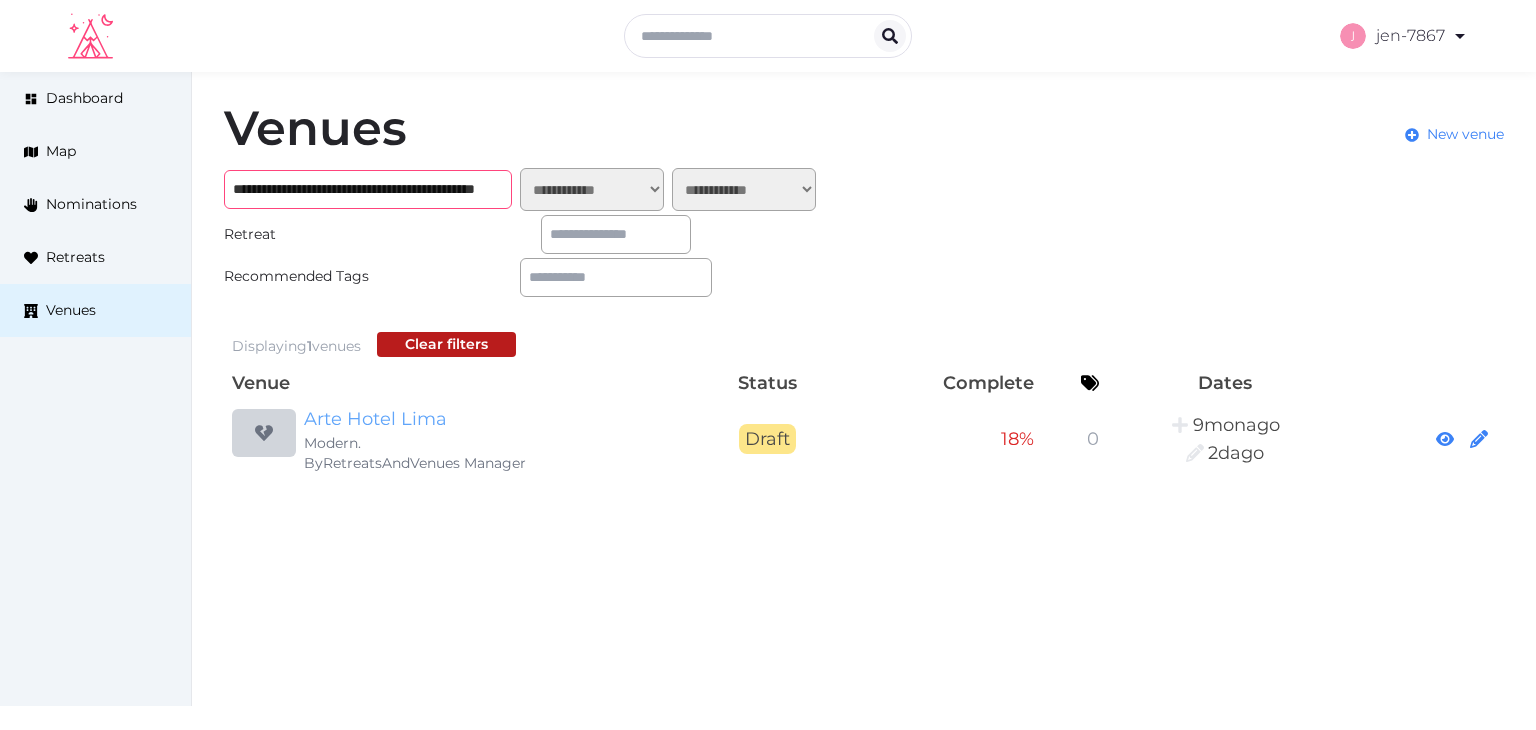 type on "**********" 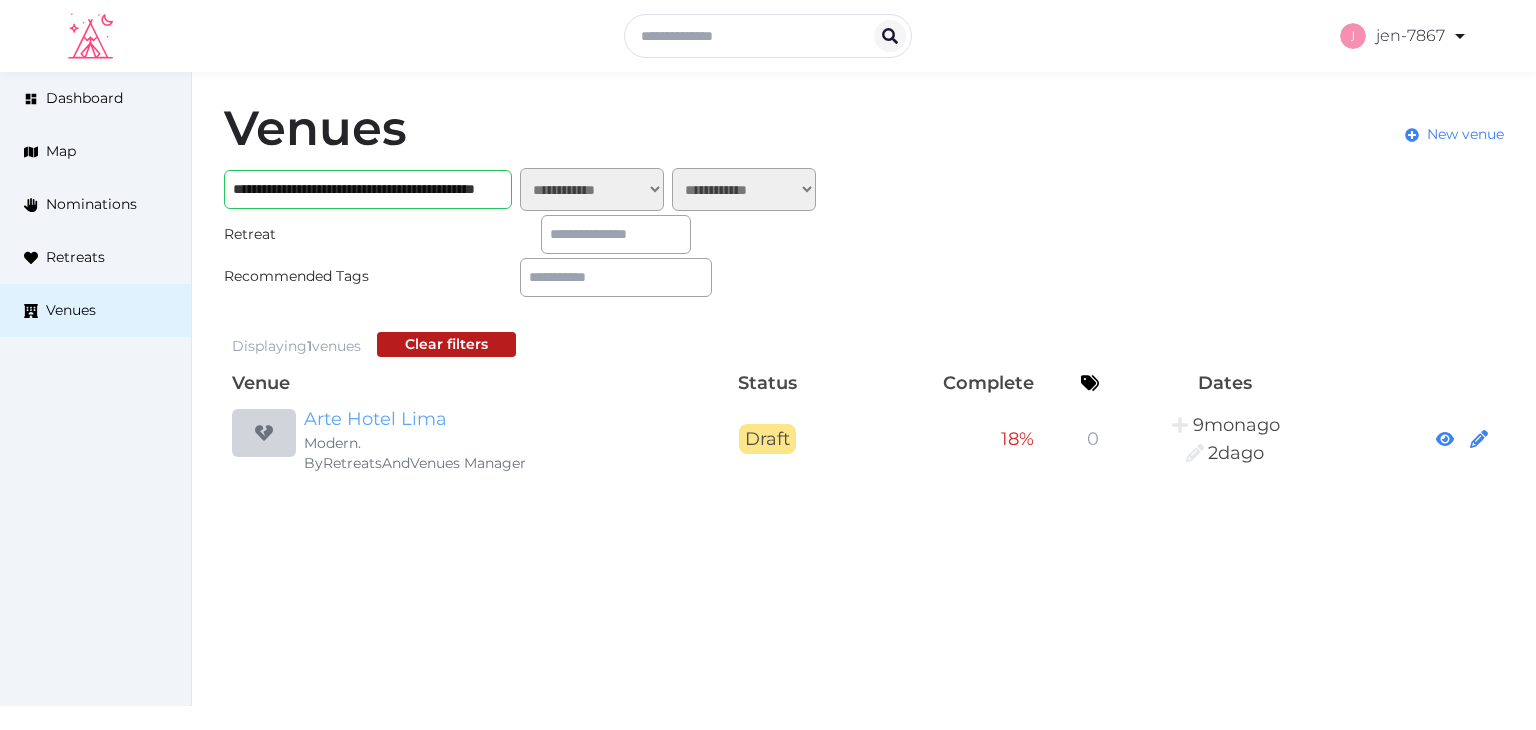 scroll, scrollTop: 0, scrollLeft: 0, axis: both 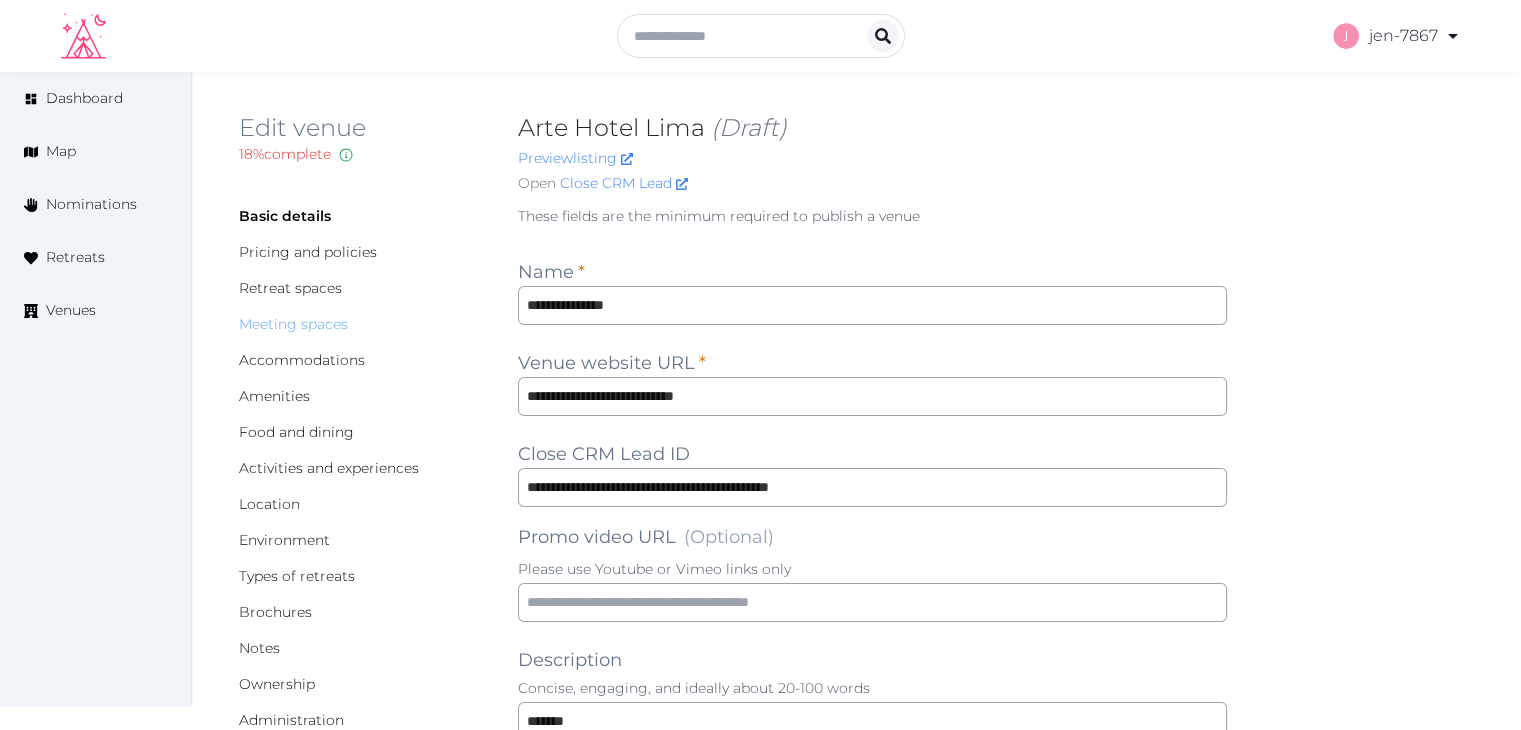 click on "Meeting spaces" at bounding box center (293, 324) 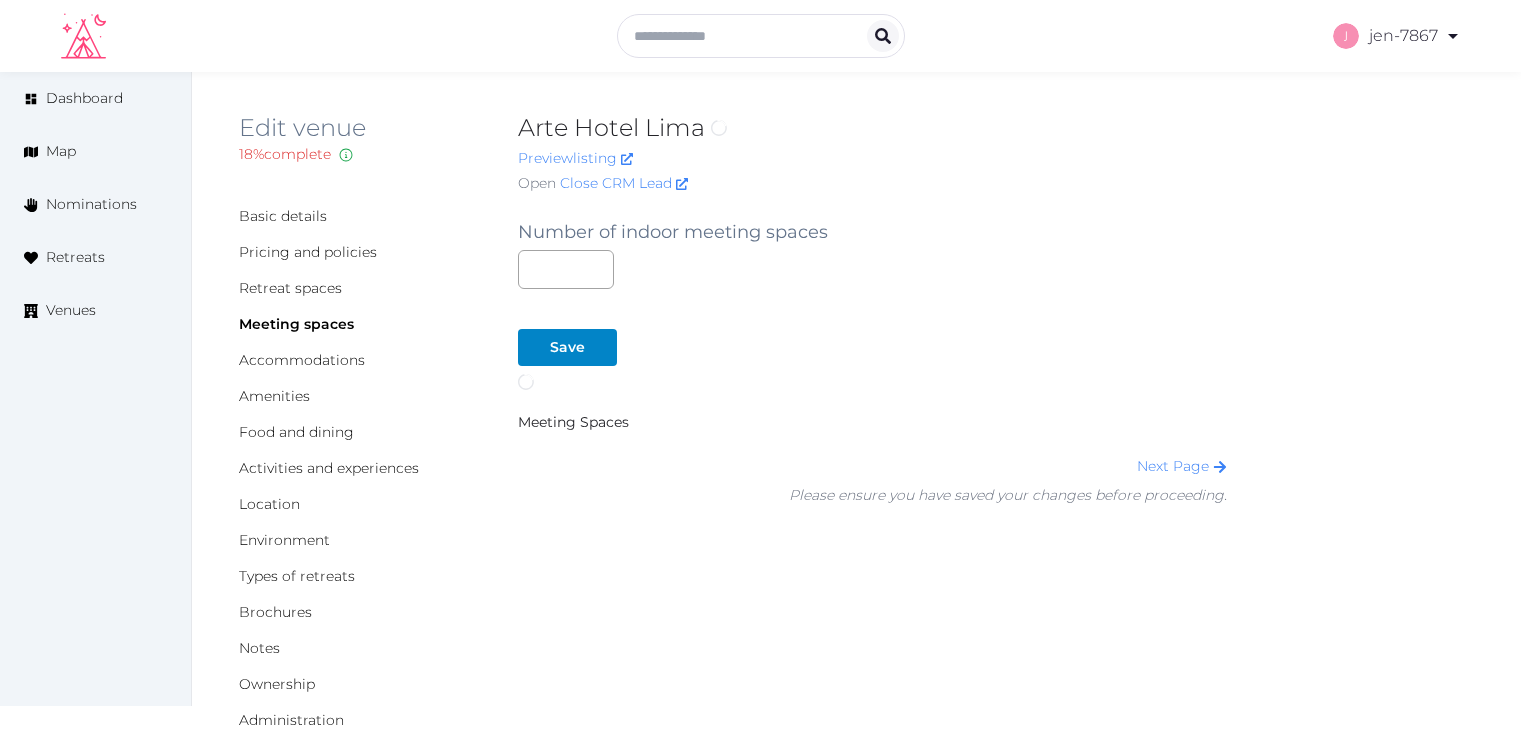 scroll, scrollTop: 0, scrollLeft: 0, axis: both 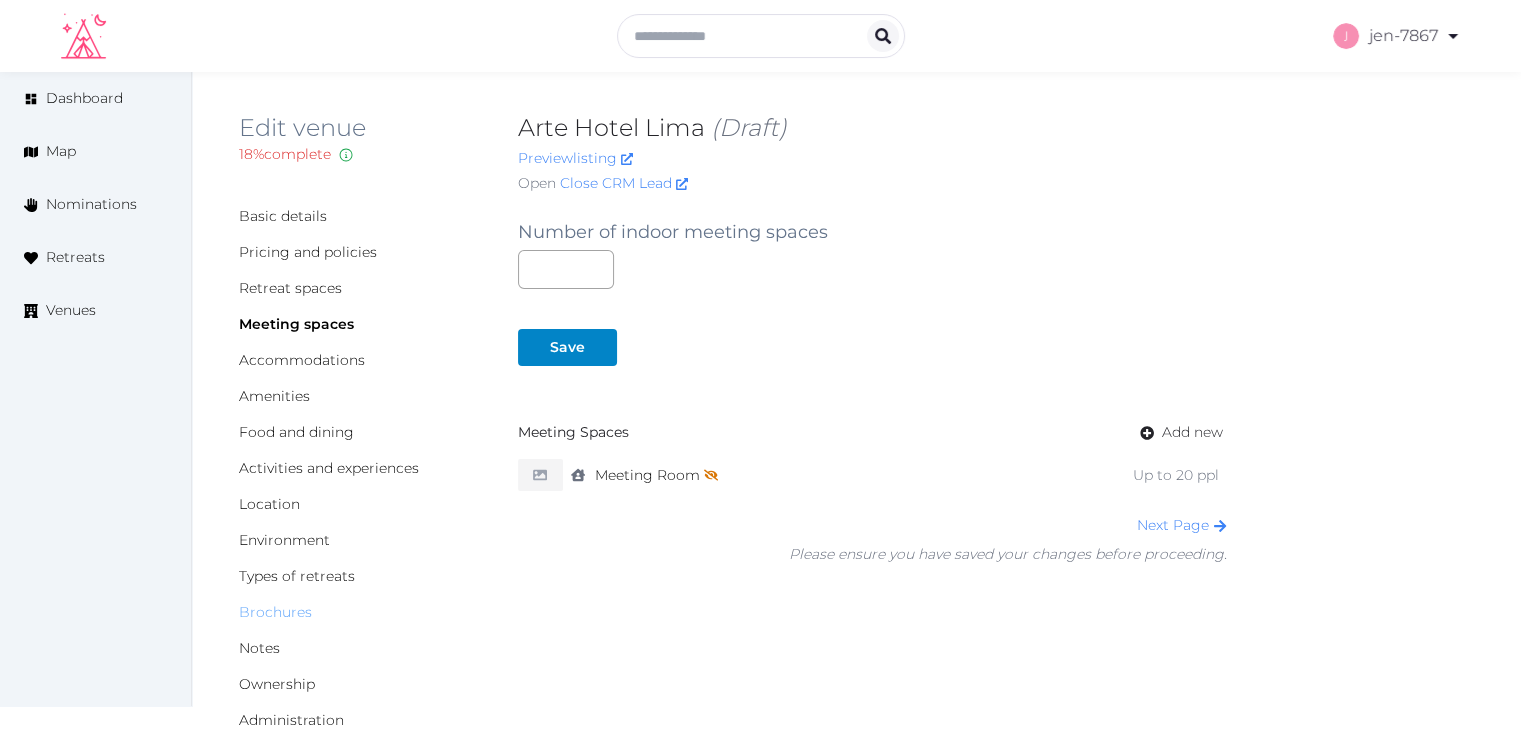 click on "Brochures" at bounding box center [275, 612] 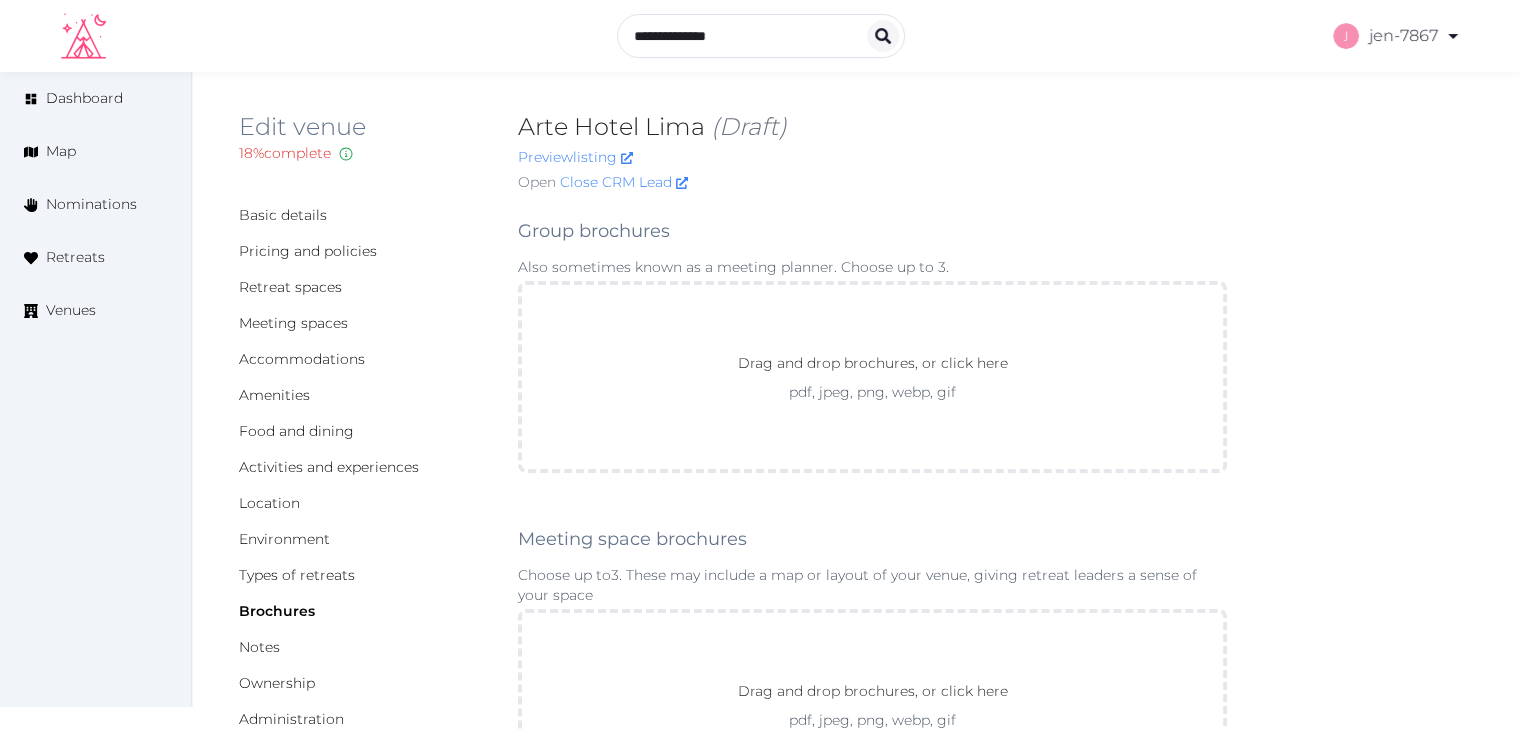 scroll, scrollTop: 0, scrollLeft: 0, axis: both 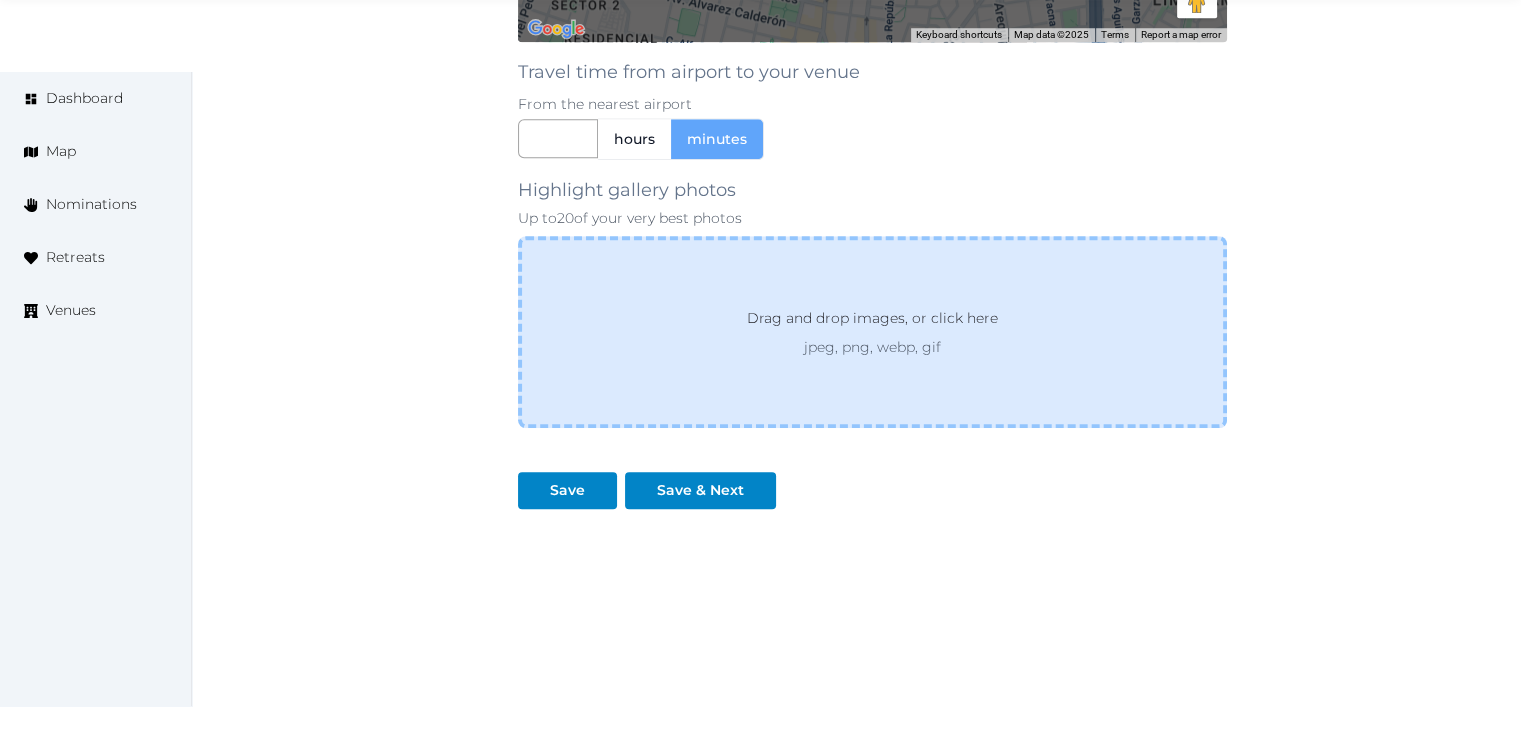 click on "jpeg, png, webp, gif" at bounding box center (872, 347) 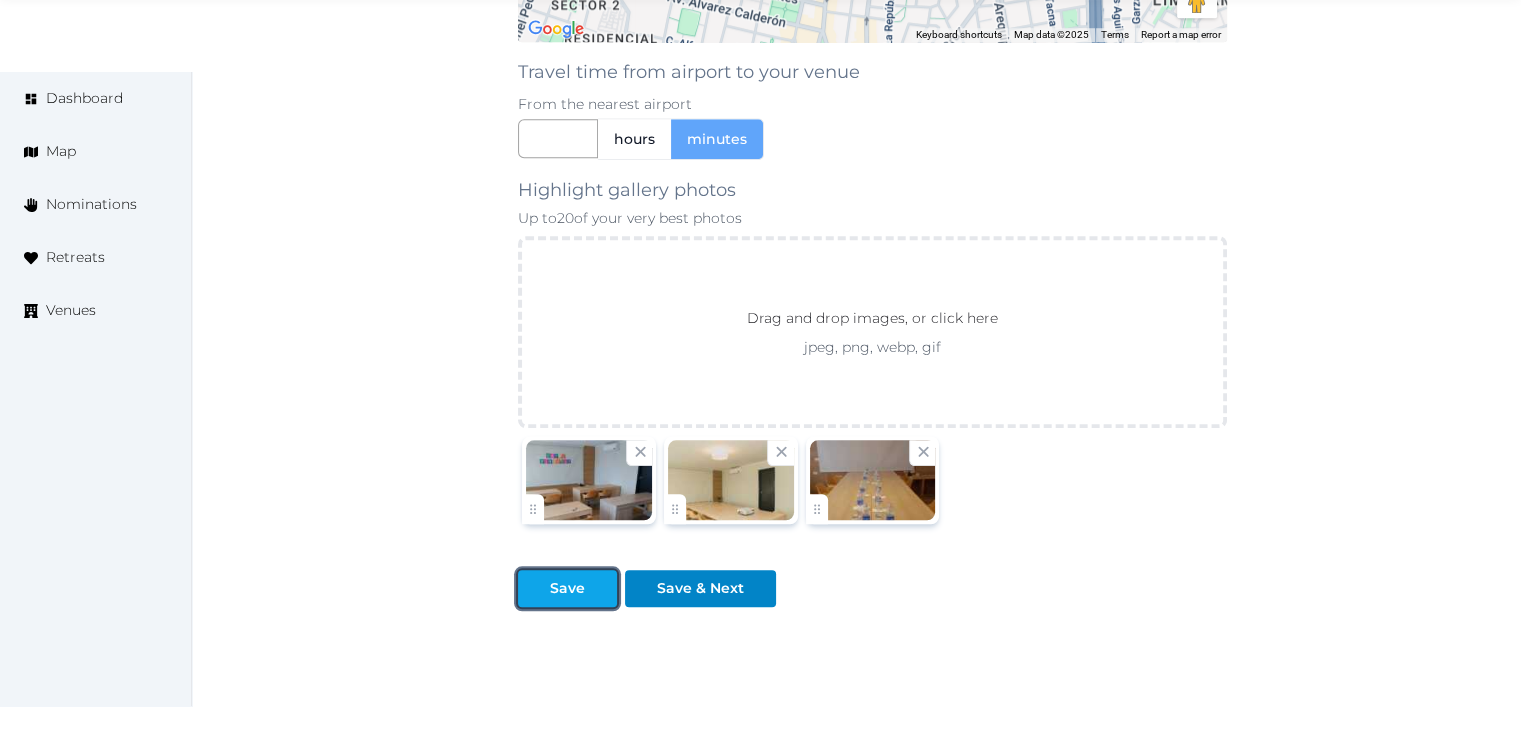 click at bounding box center [534, 588] 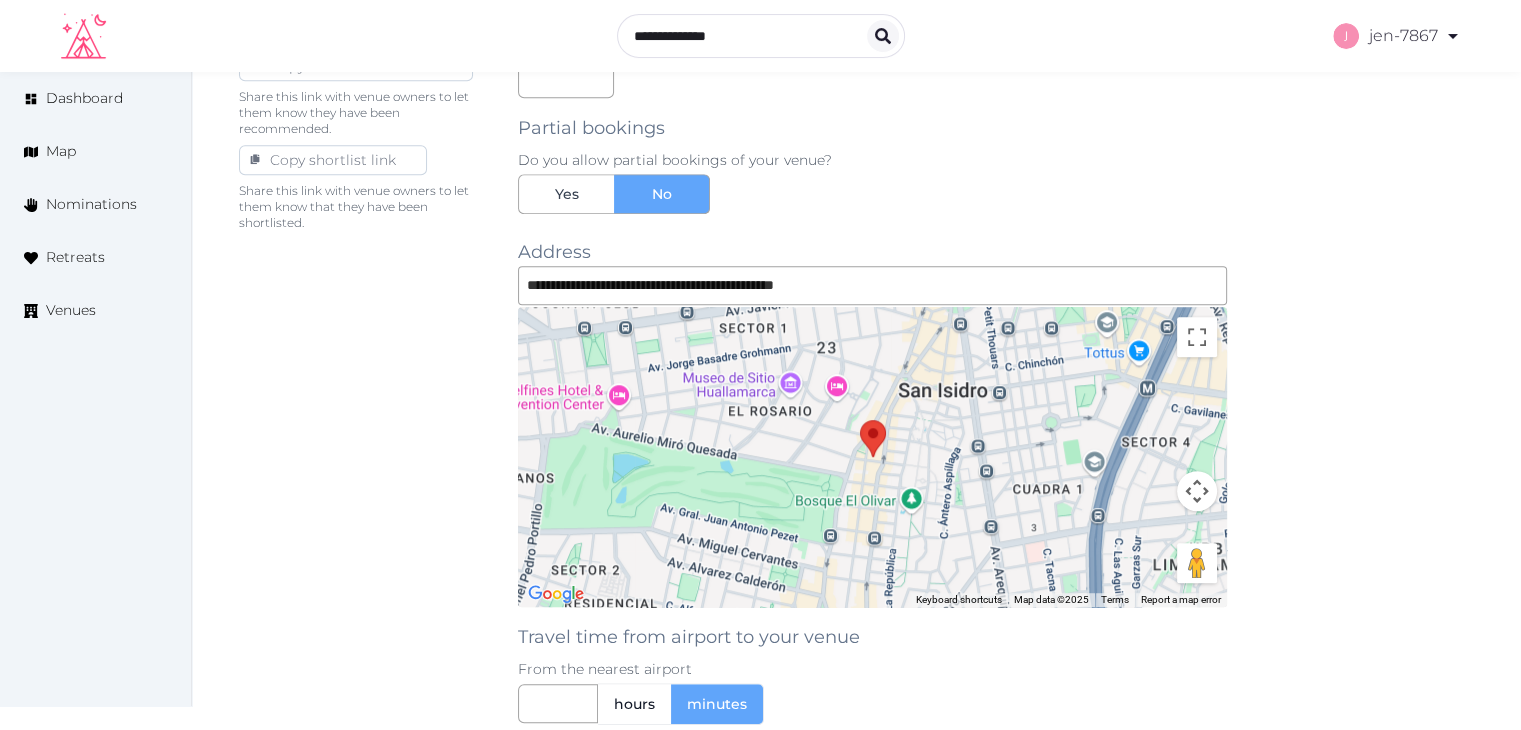 scroll, scrollTop: 495, scrollLeft: 0, axis: vertical 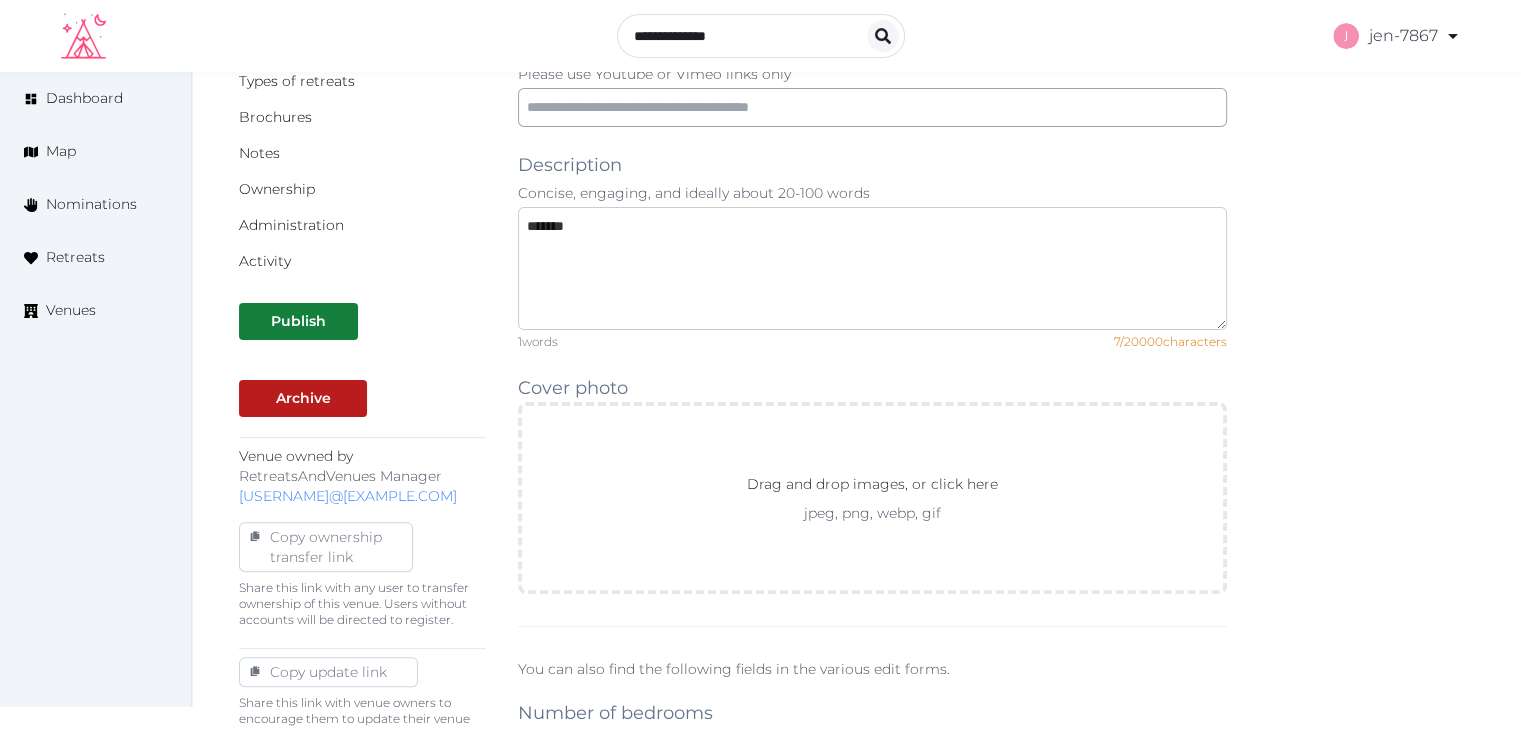 click on "*******" at bounding box center [872, 268] 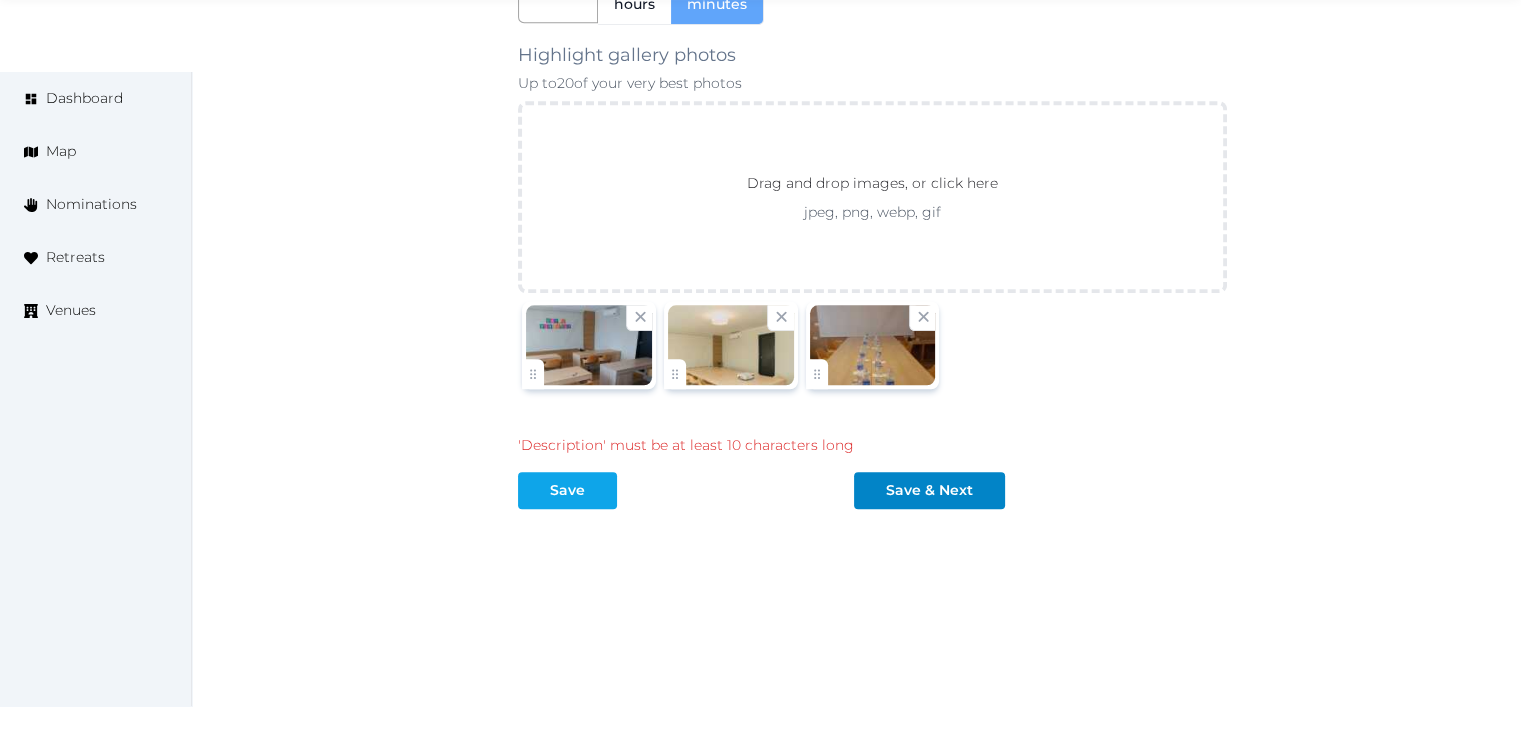 type on "**********" 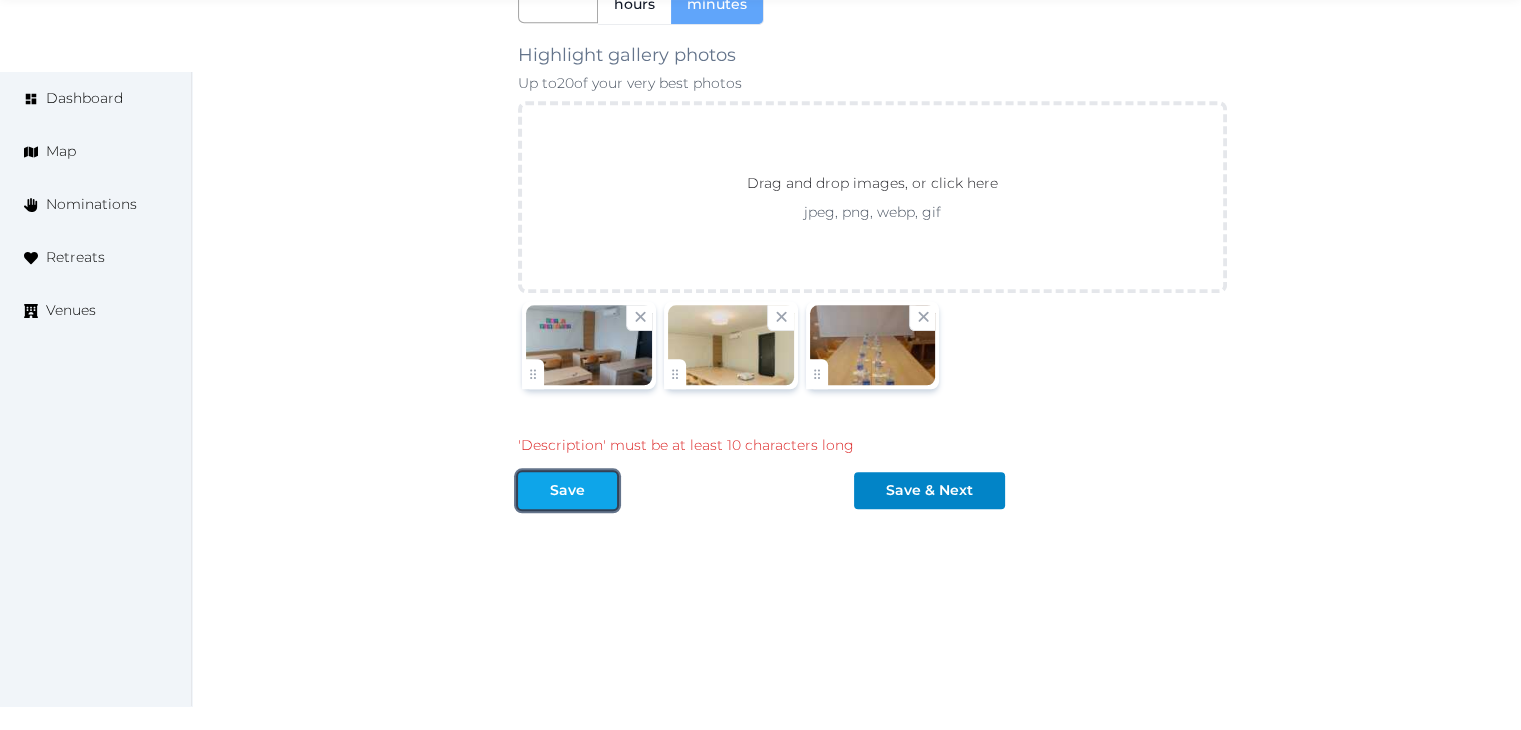 click on "Save" at bounding box center [567, 490] 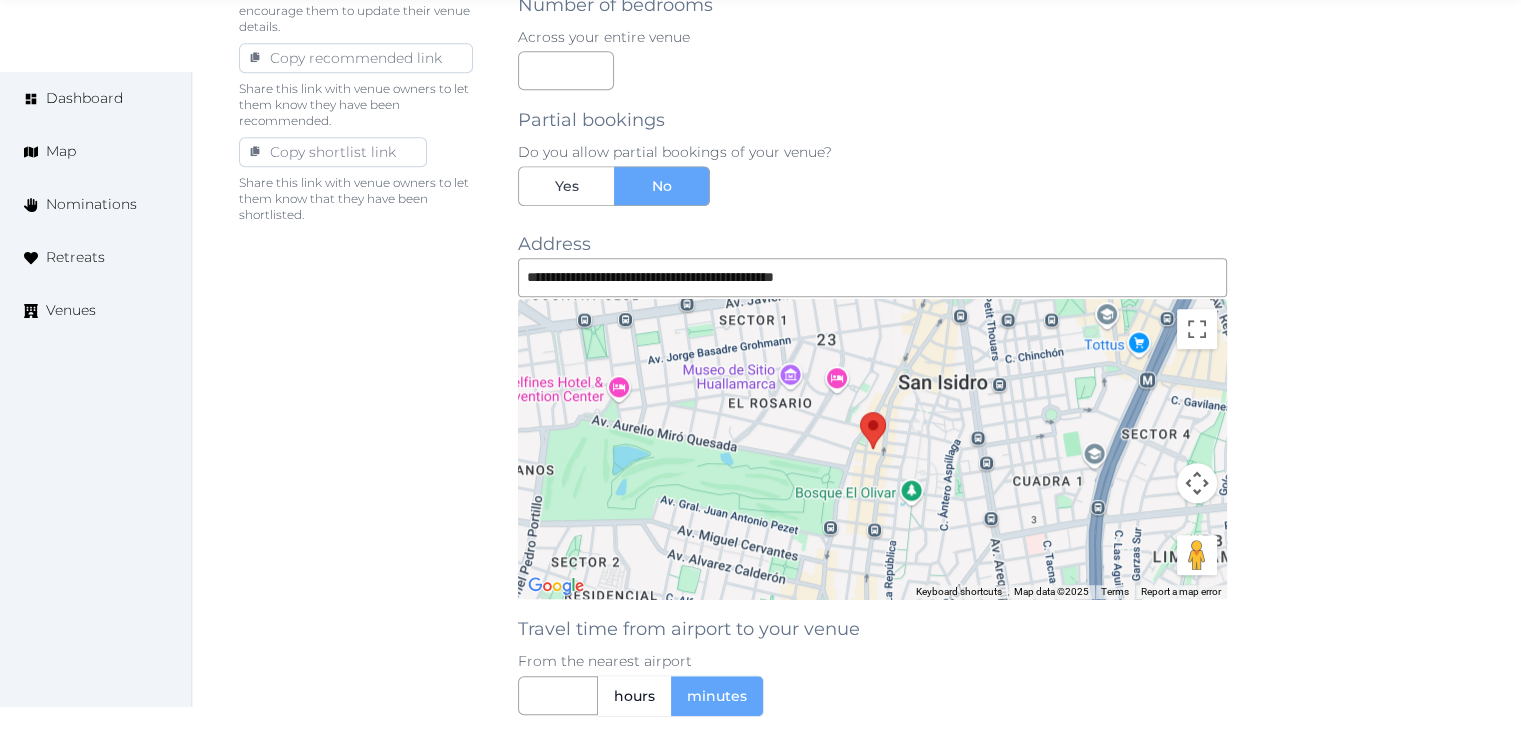 scroll, scrollTop: 1800, scrollLeft: 0, axis: vertical 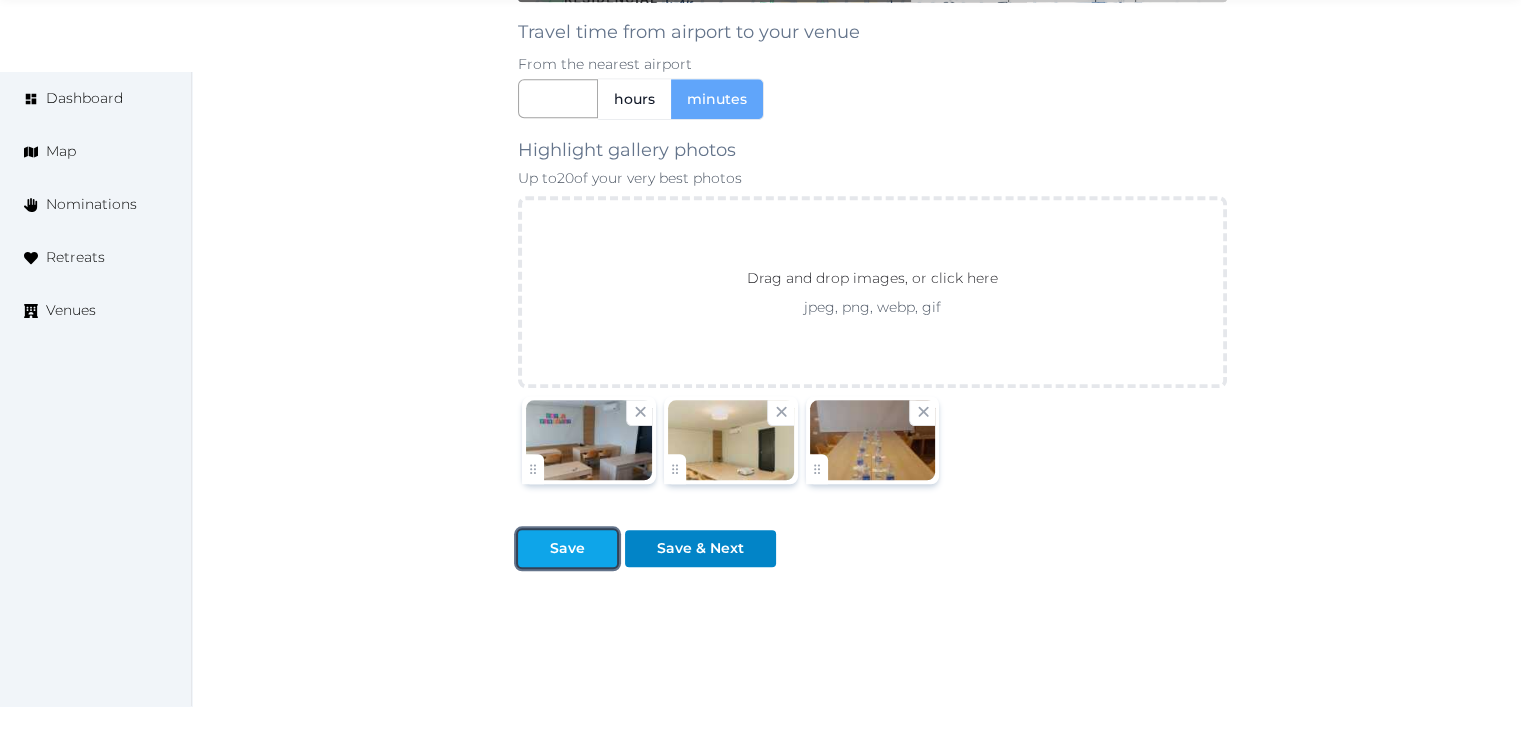 click on "Save" at bounding box center (567, 548) 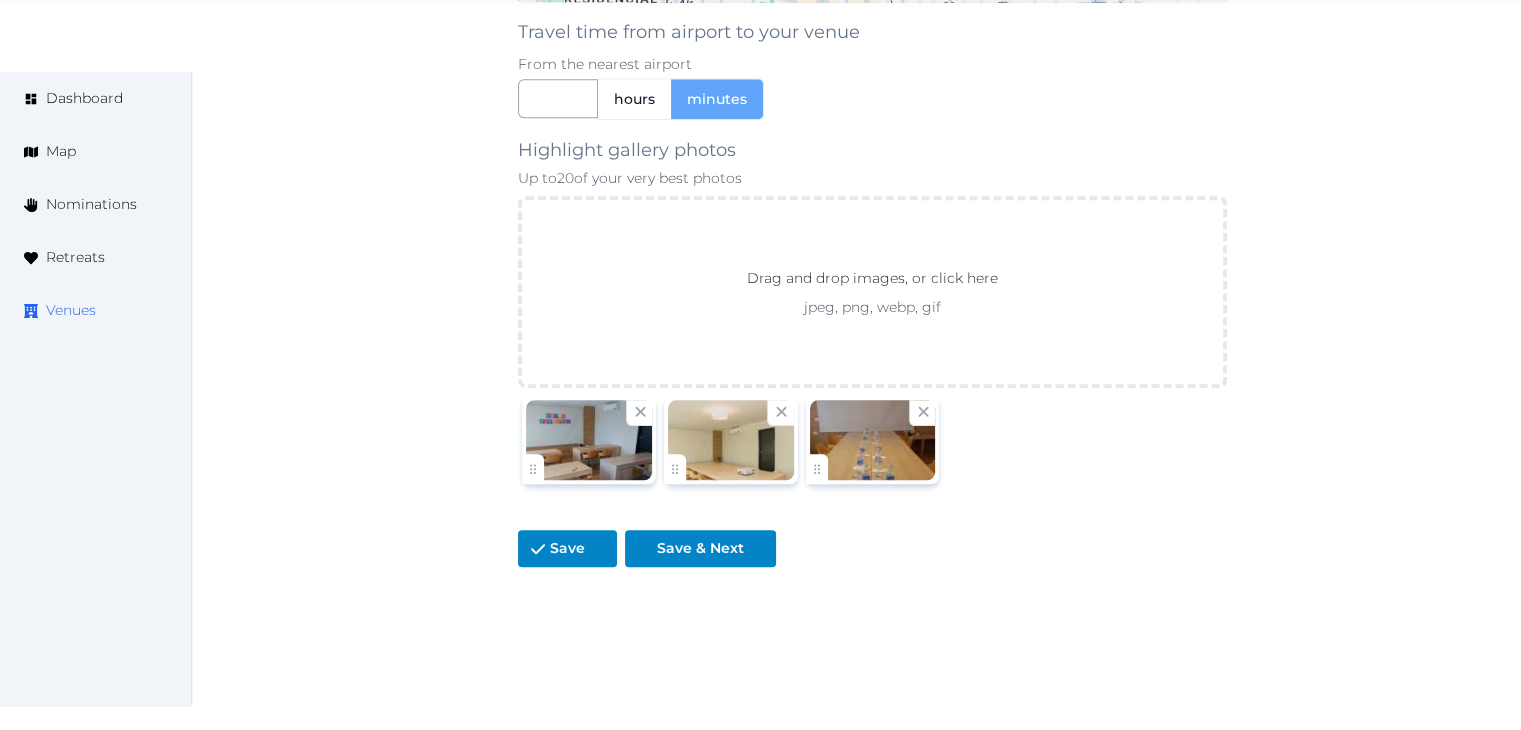 click on "Venues" at bounding box center (71, 310) 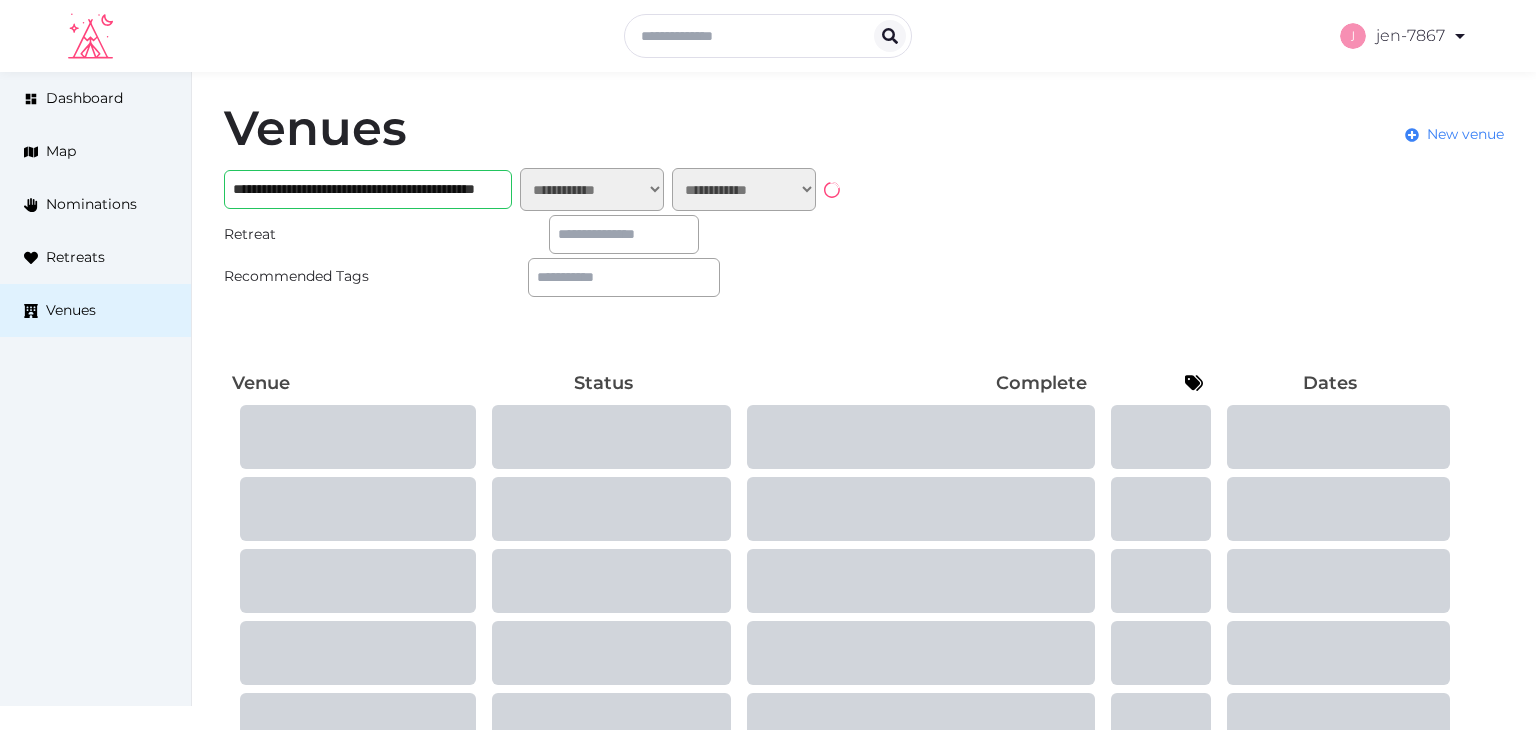 scroll, scrollTop: 0, scrollLeft: 0, axis: both 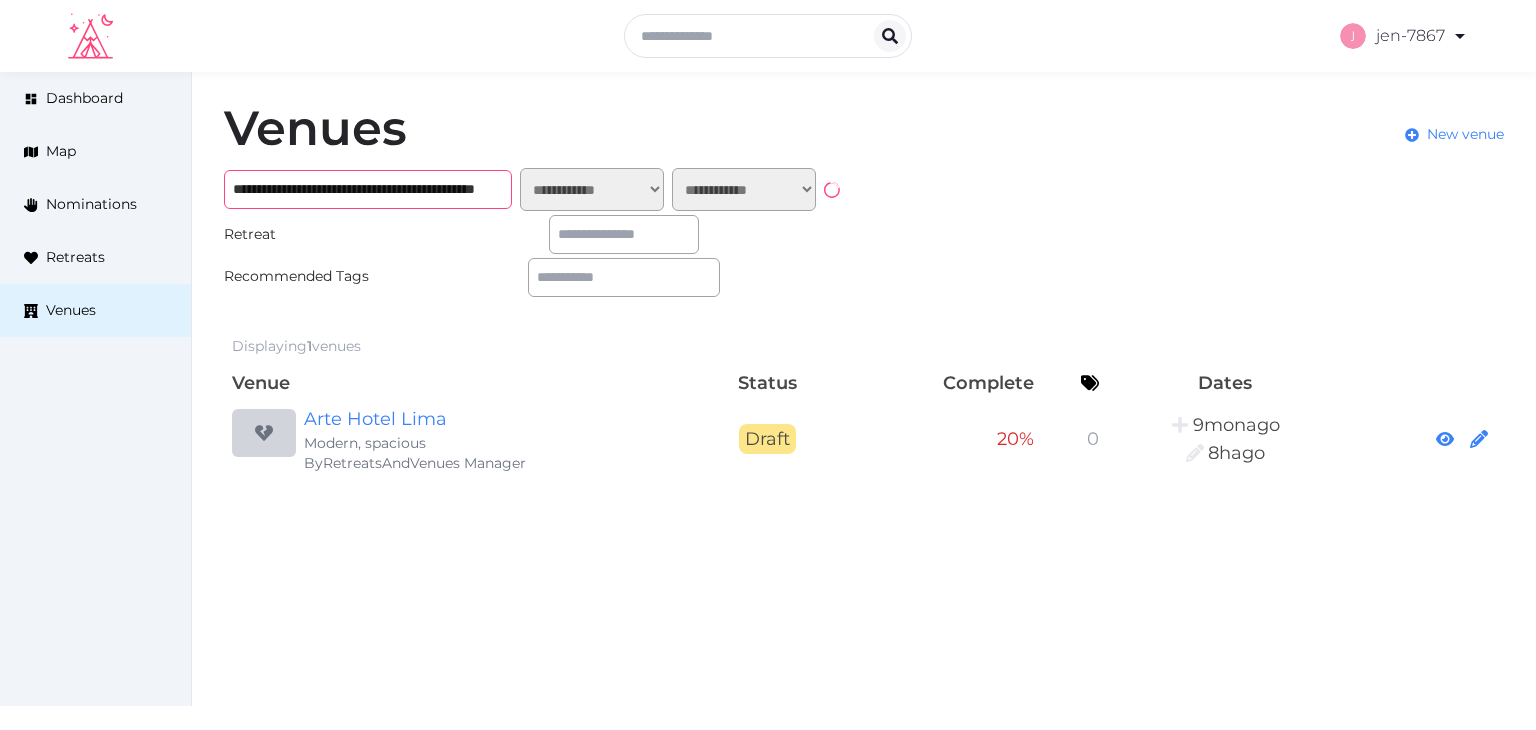 click on "**********" at bounding box center [368, 189] 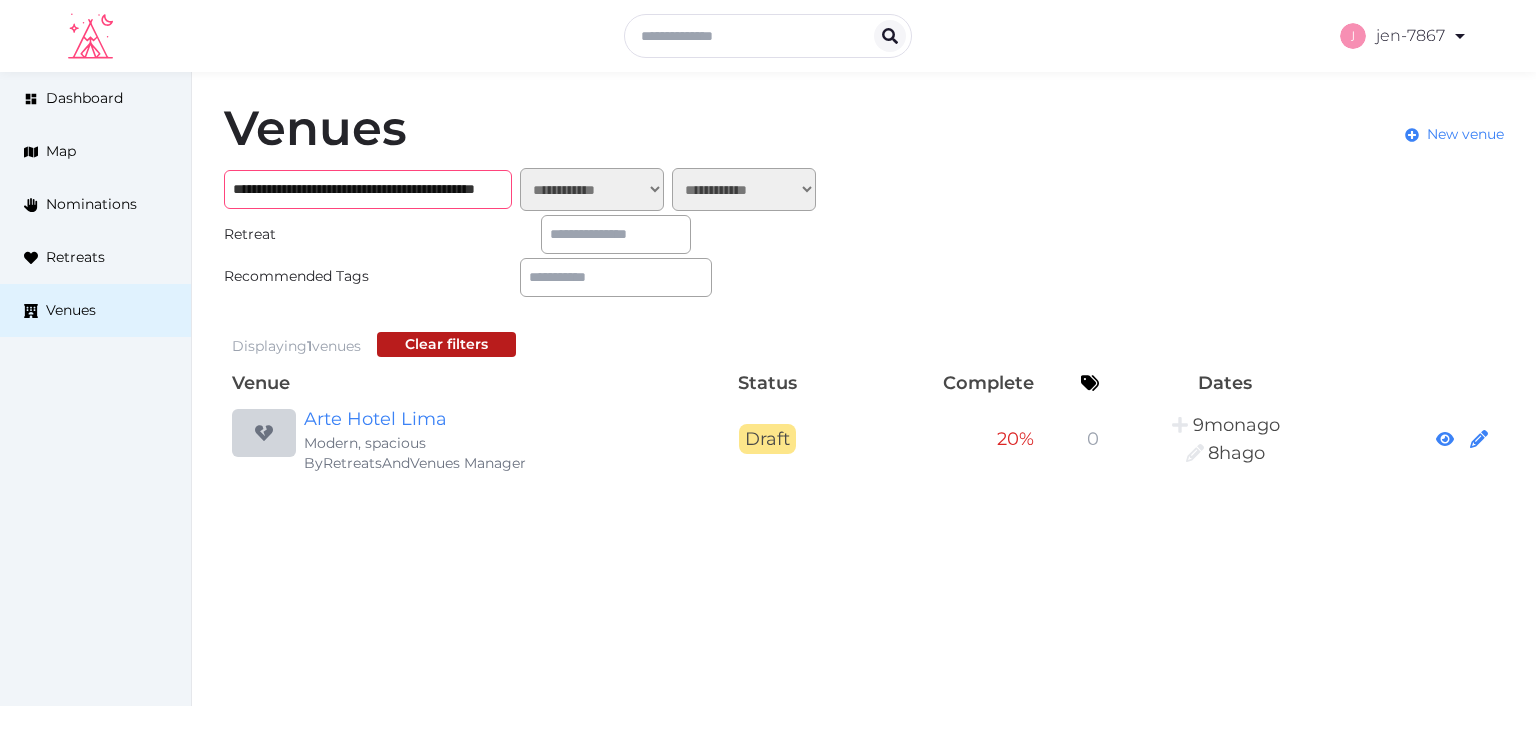 paste 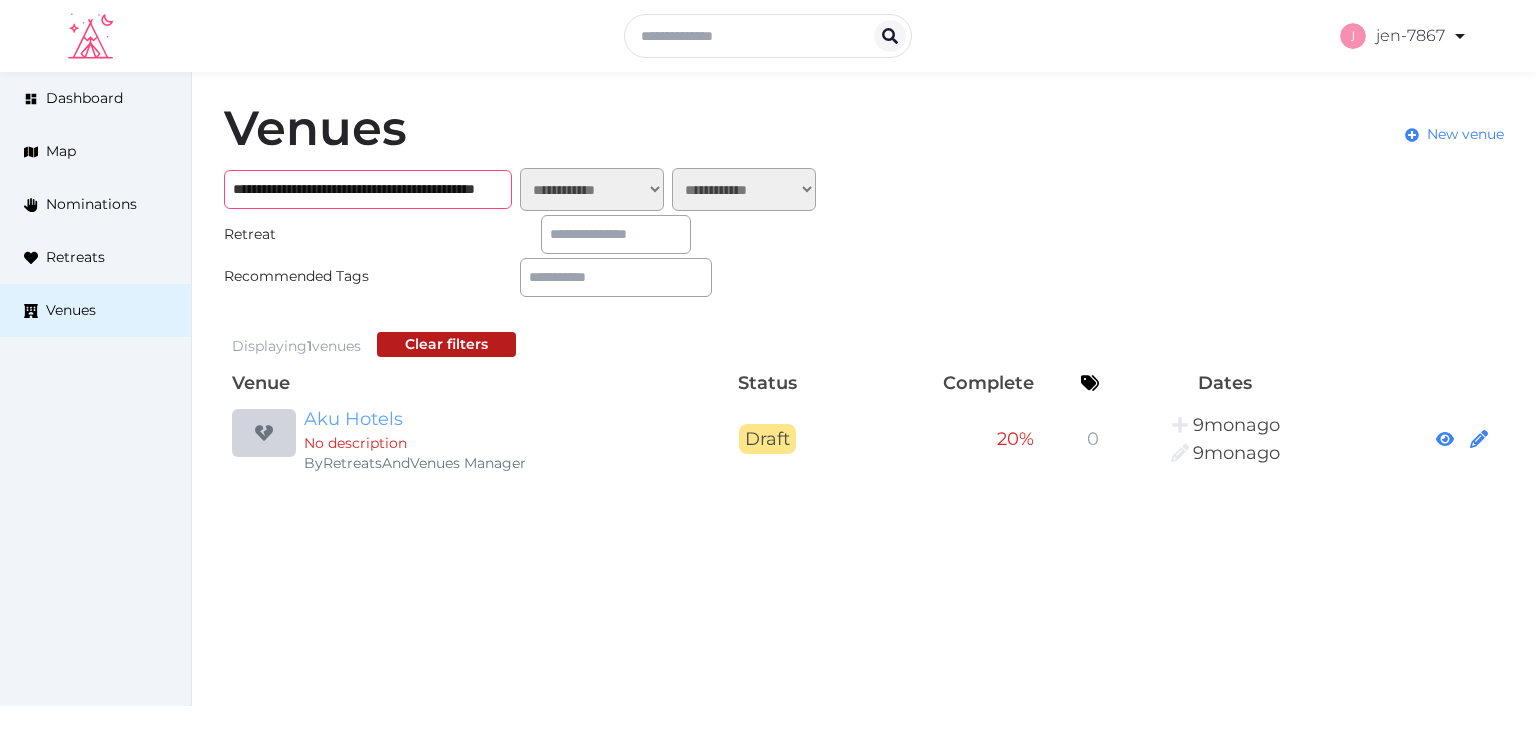 type on "**********" 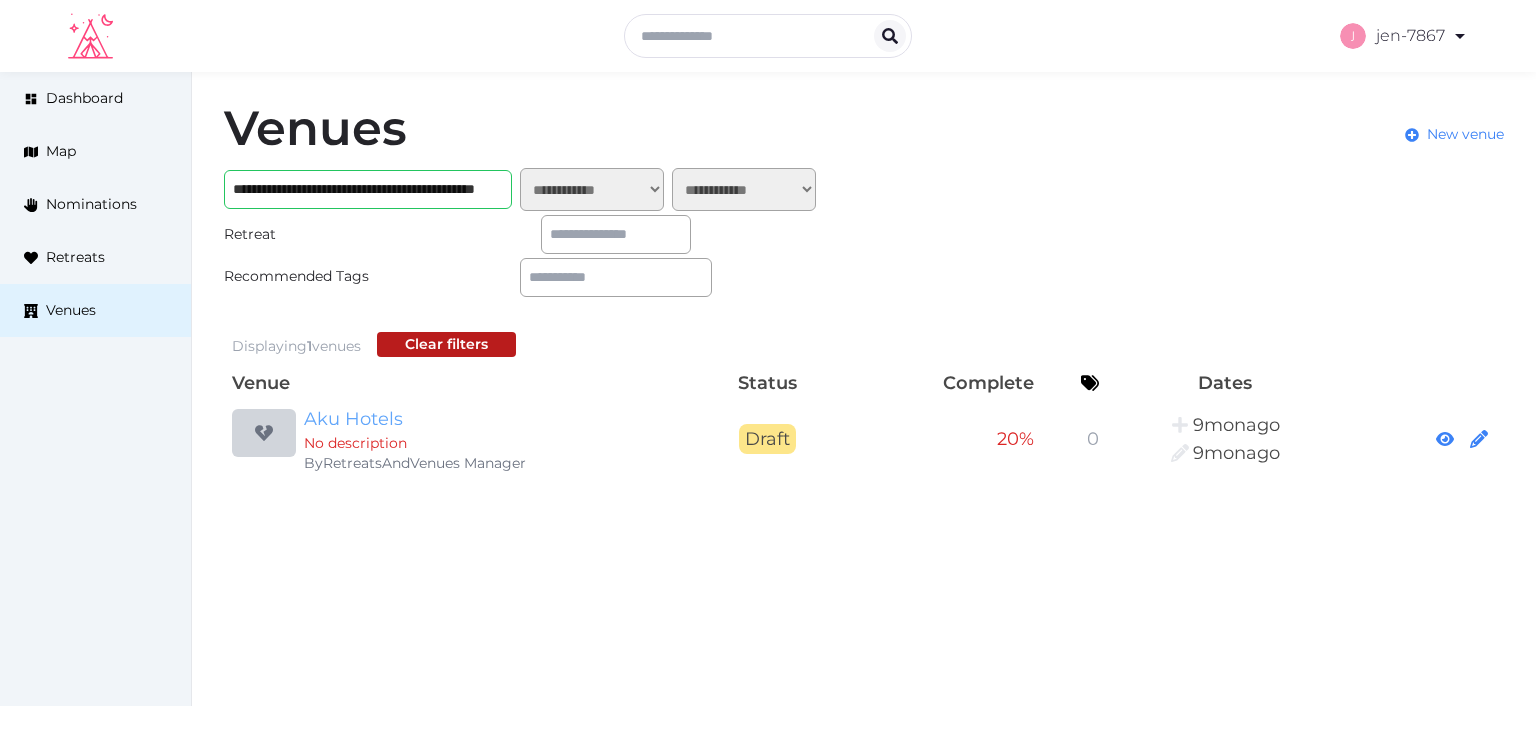 scroll, scrollTop: 0, scrollLeft: 0, axis: both 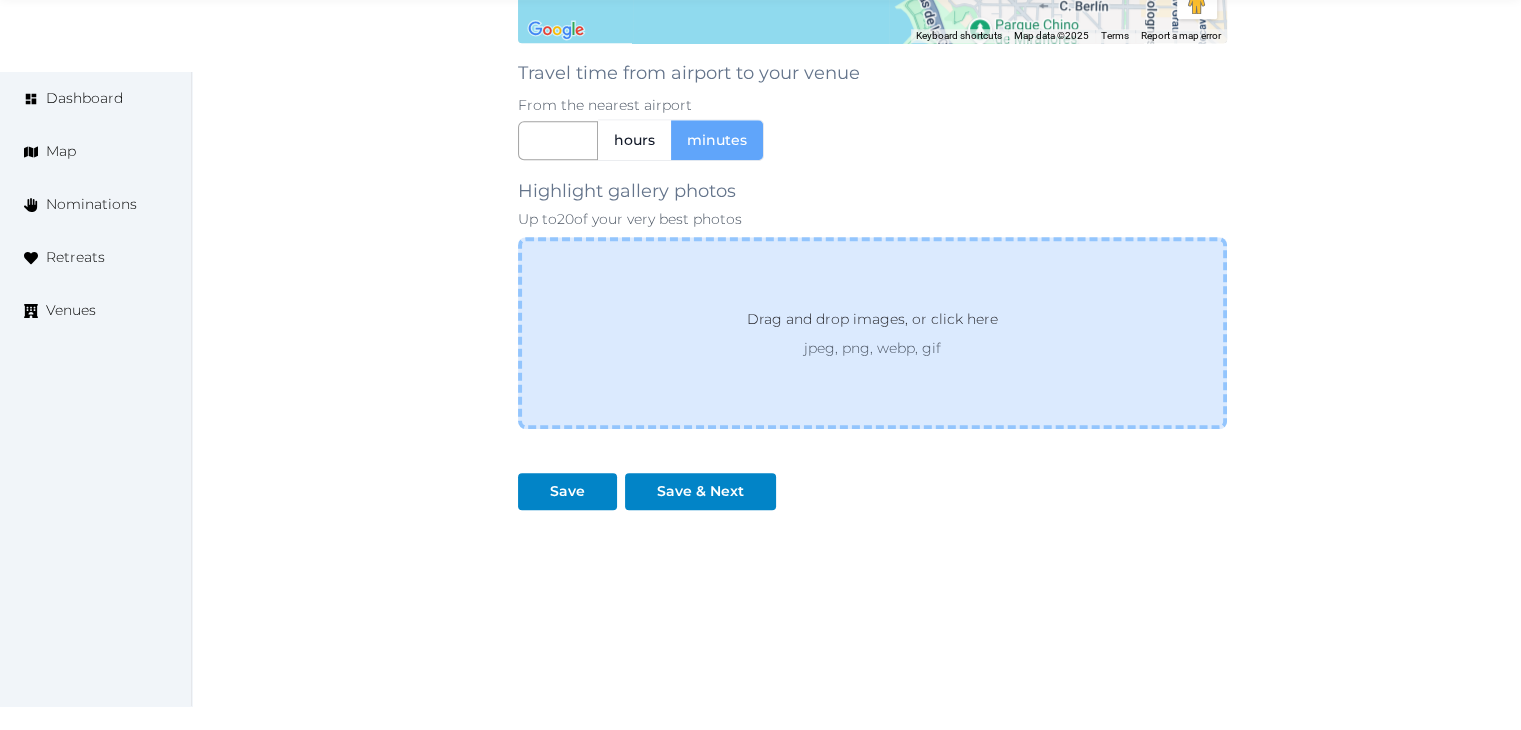 click on "Drag and drop images, or click here jpeg, png, webp, gif" at bounding box center (872, 333) 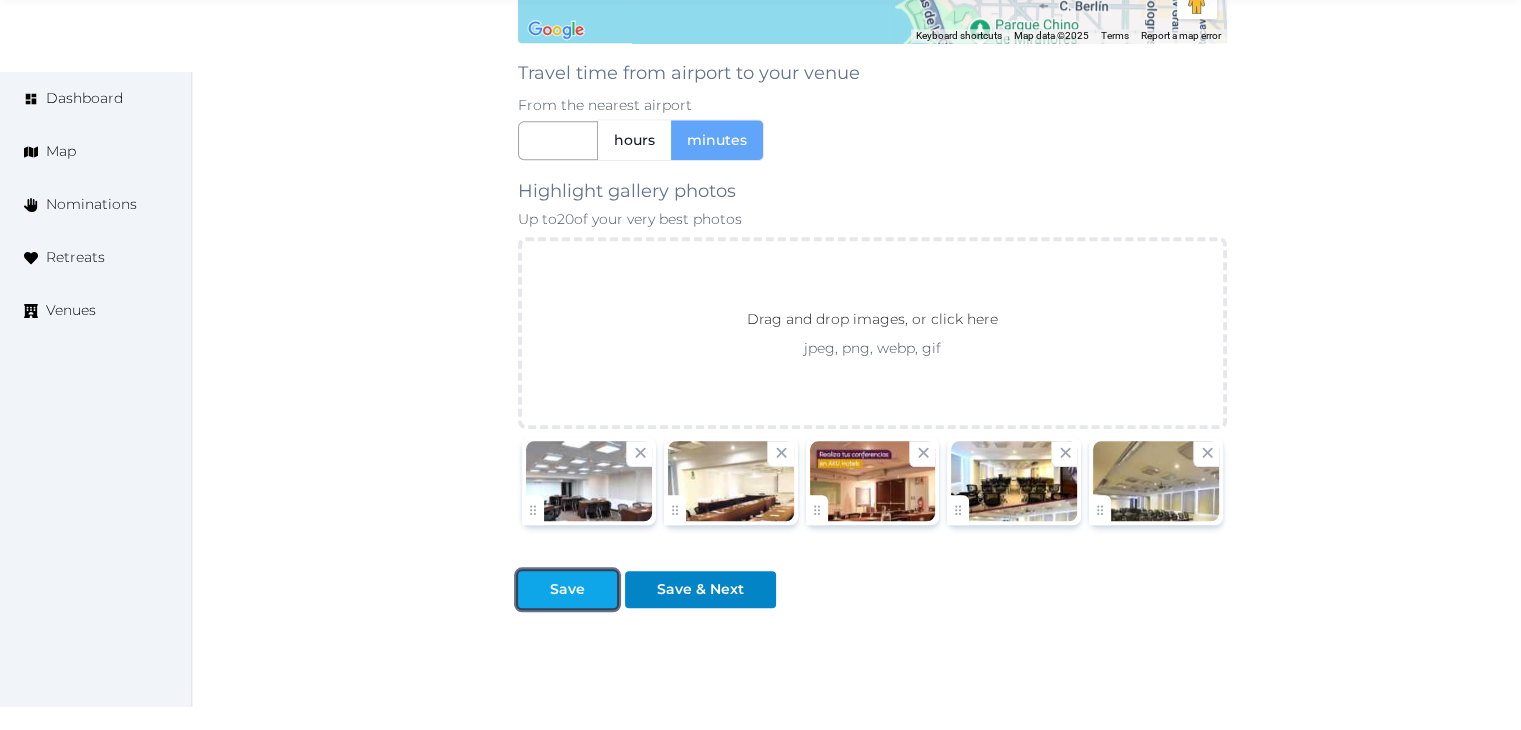 click on "Save" at bounding box center [567, 589] 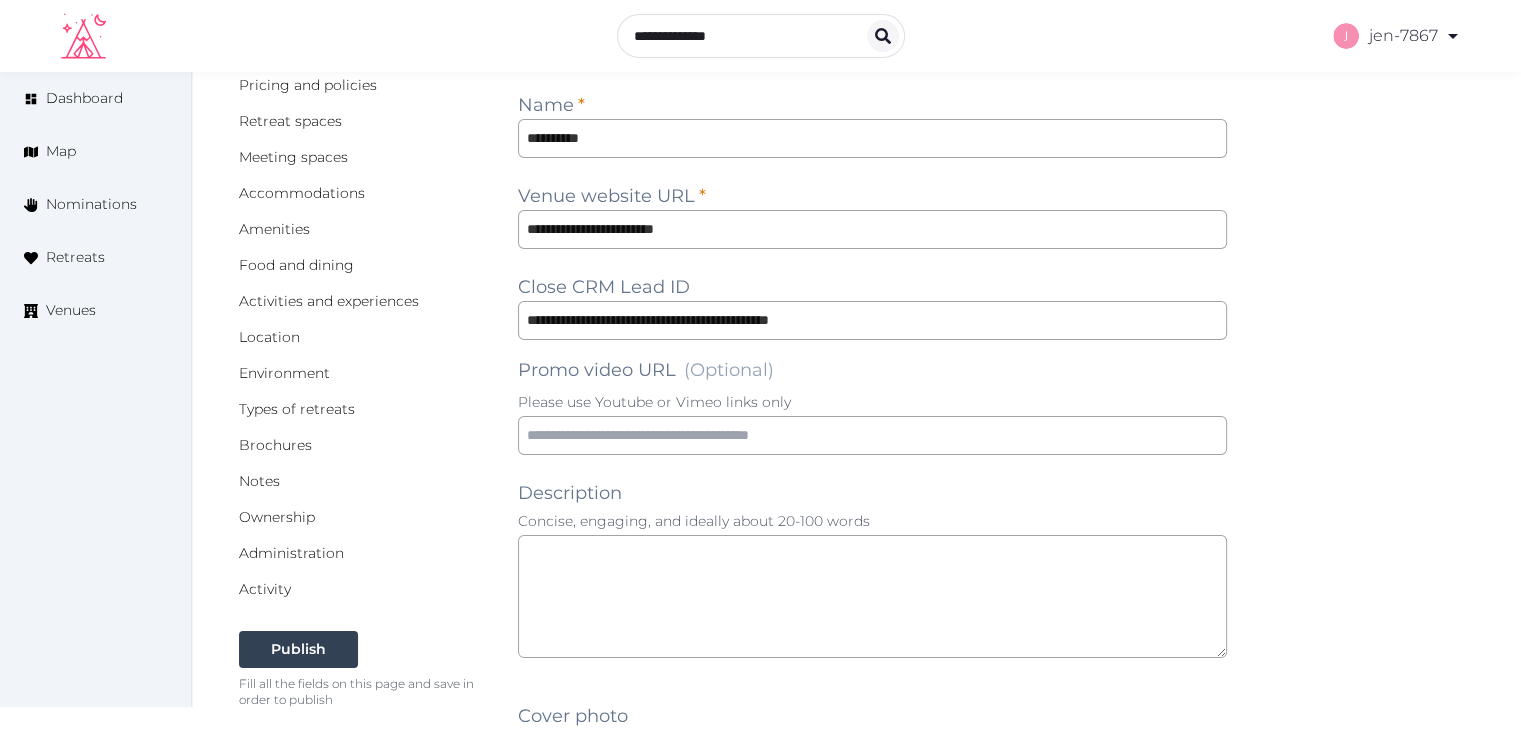 scroll, scrollTop: 0, scrollLeft: 0, axis: both 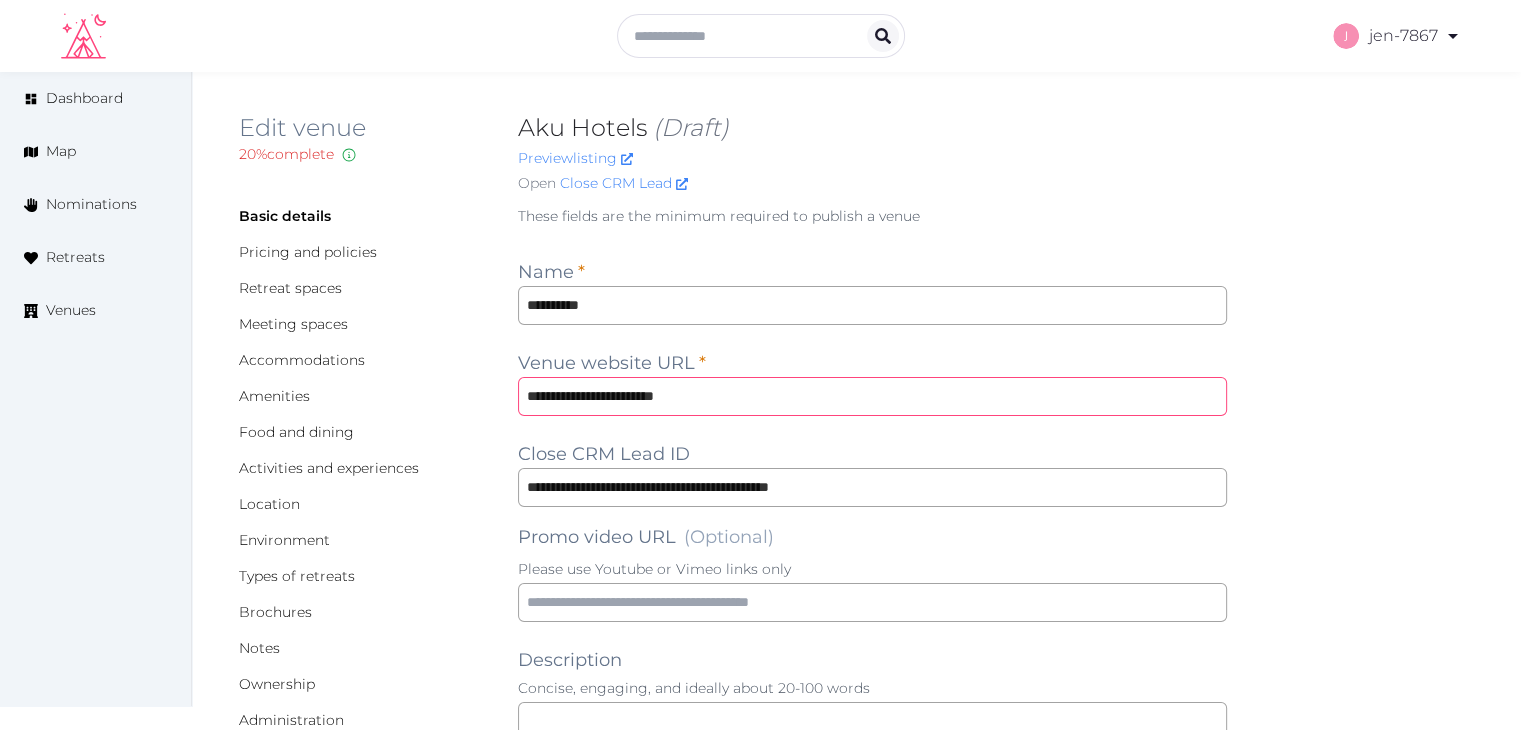 click on "**********" at bounding box center [872, 396] 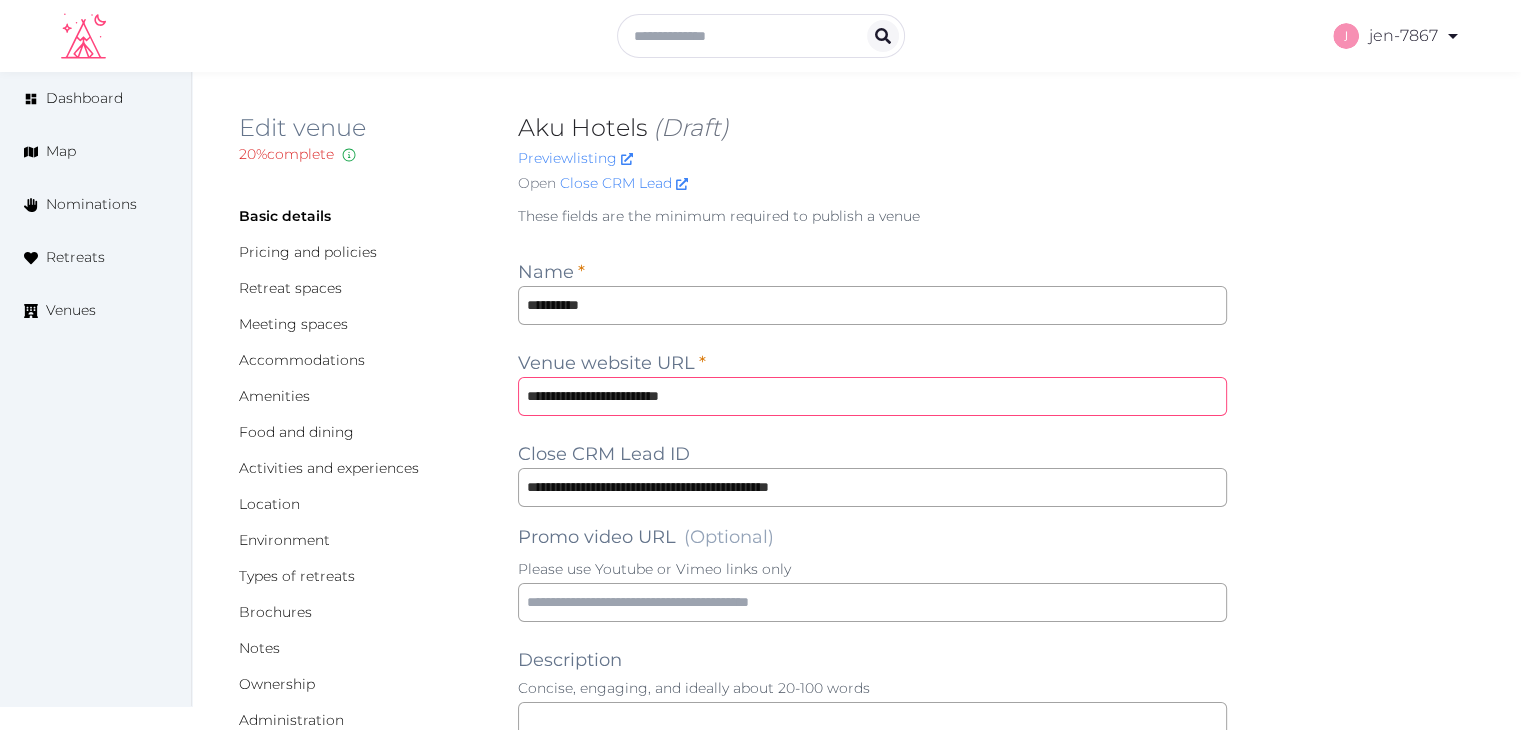 type on "**********" 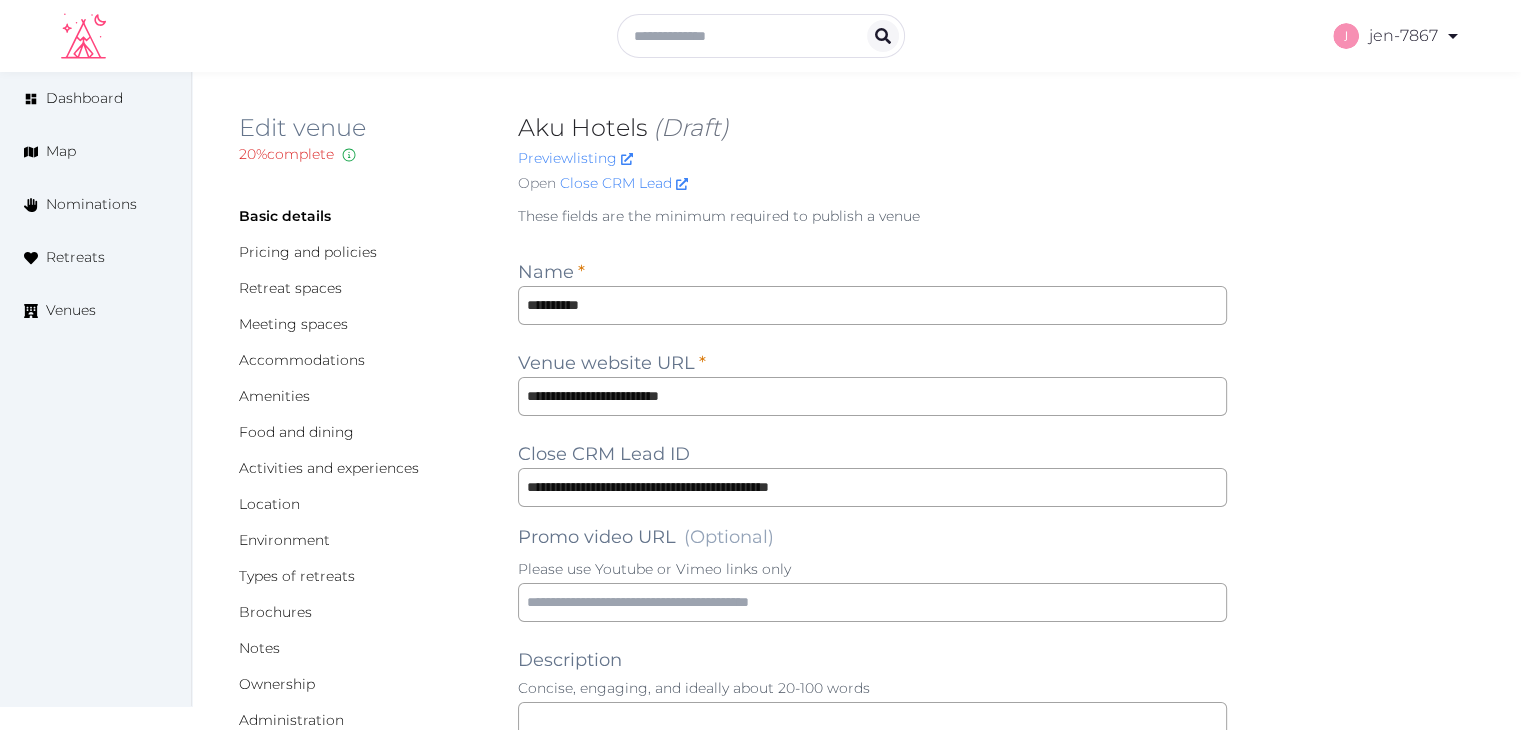 click on "**********" at bounding box center (856, 1456) 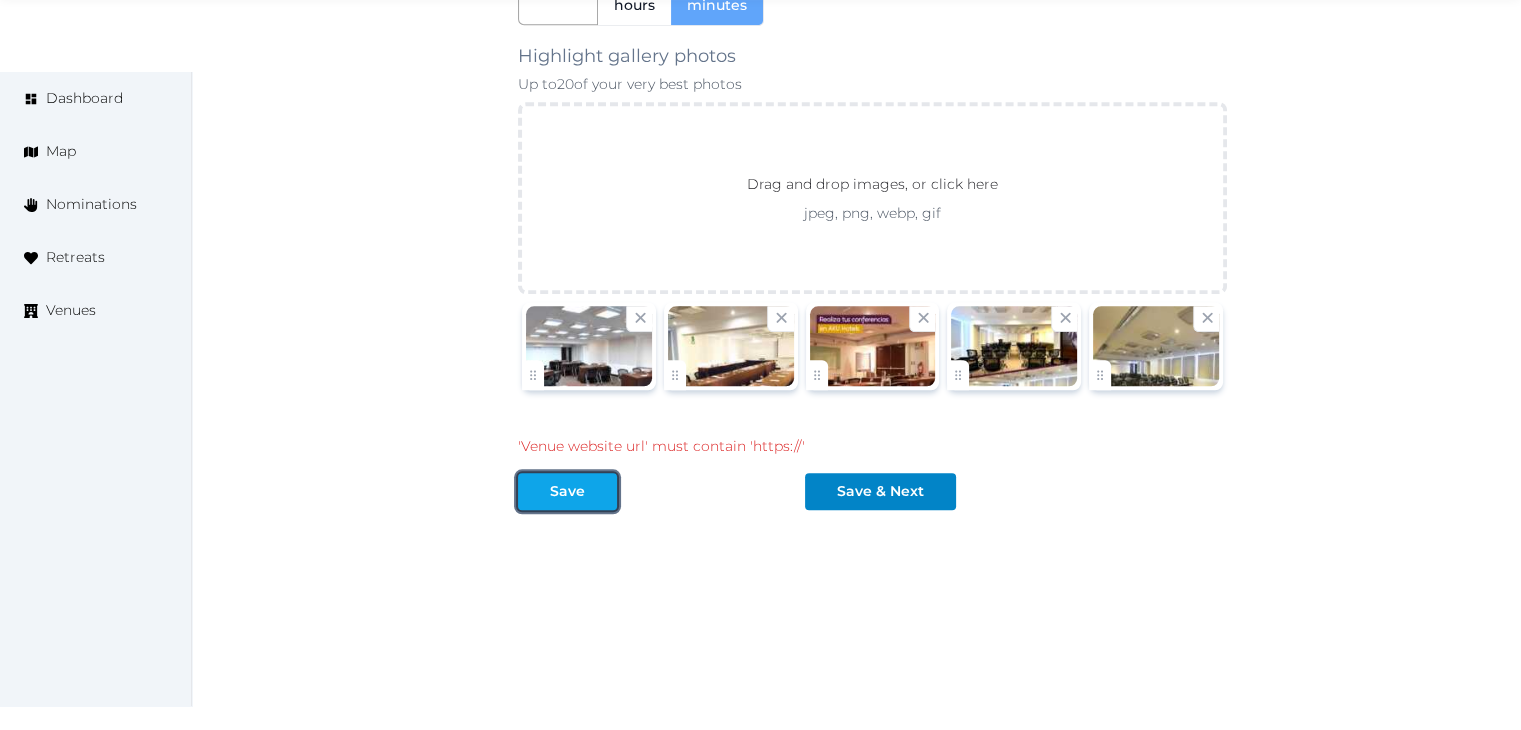 click on "Save" at bounding box center (567, 491) 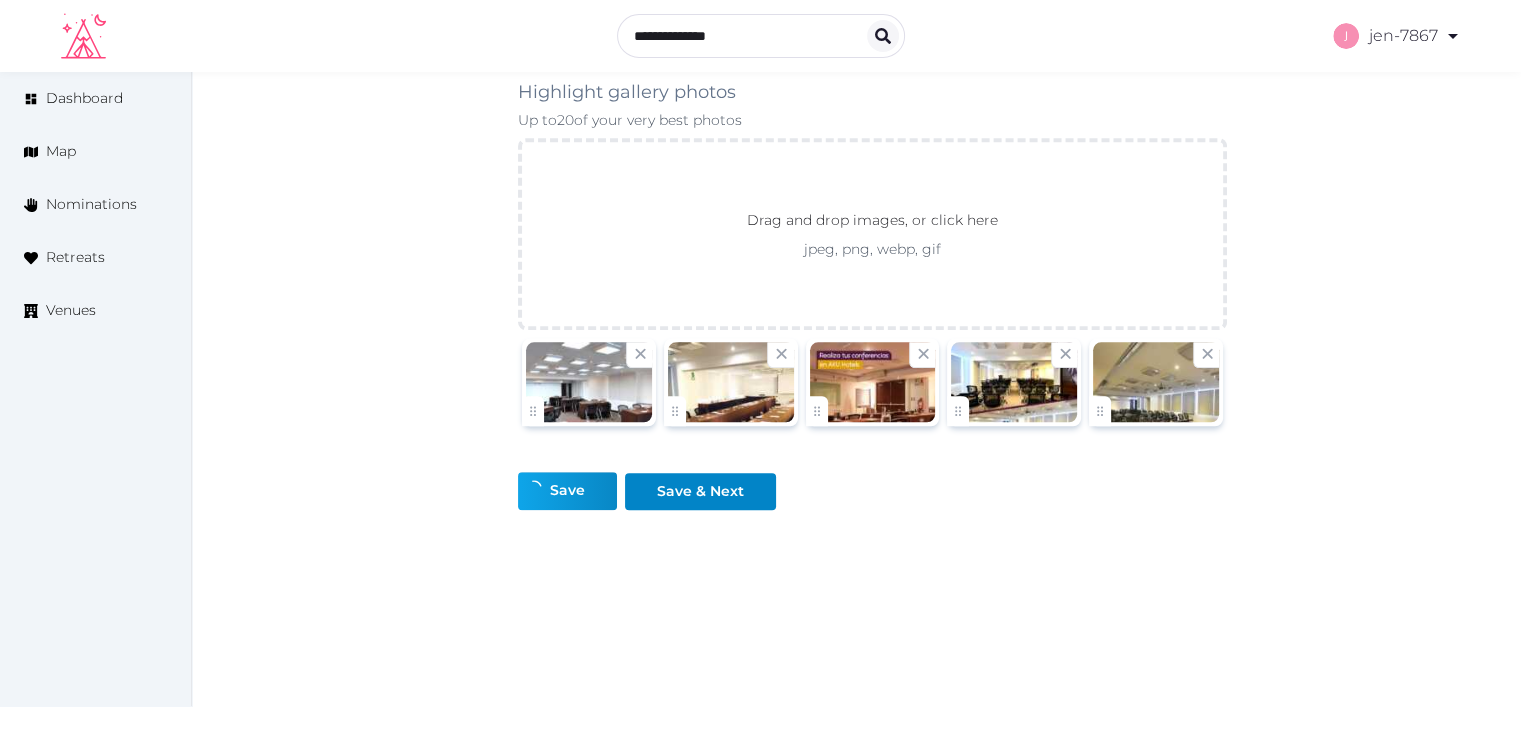 scroll, scrollTop: 1972, scrollLeft: 0, axis: vertical 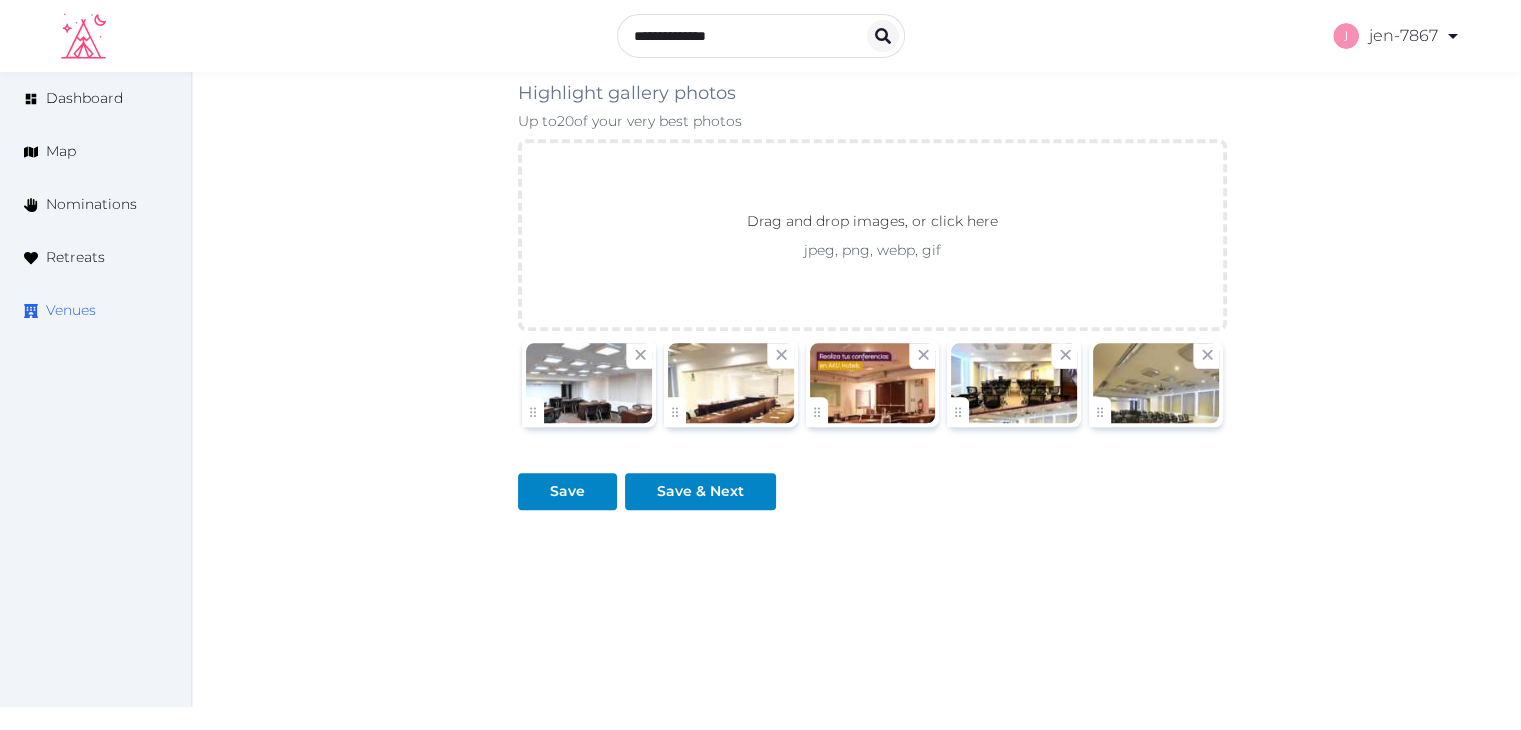 click on "Venues" at bounding box center (71, 310) 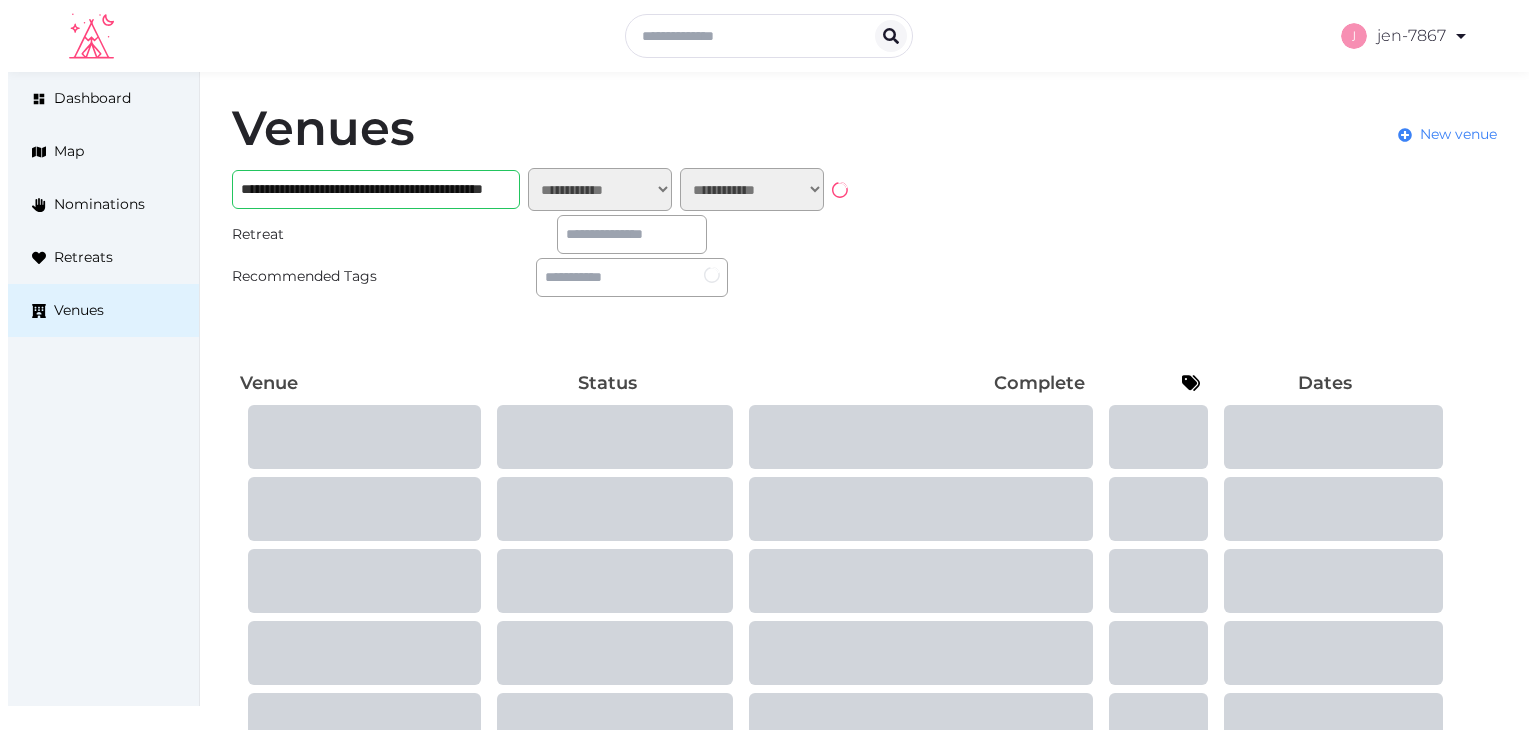 scroll, scrollTop: 0, scrollLeft: 0, axis: both 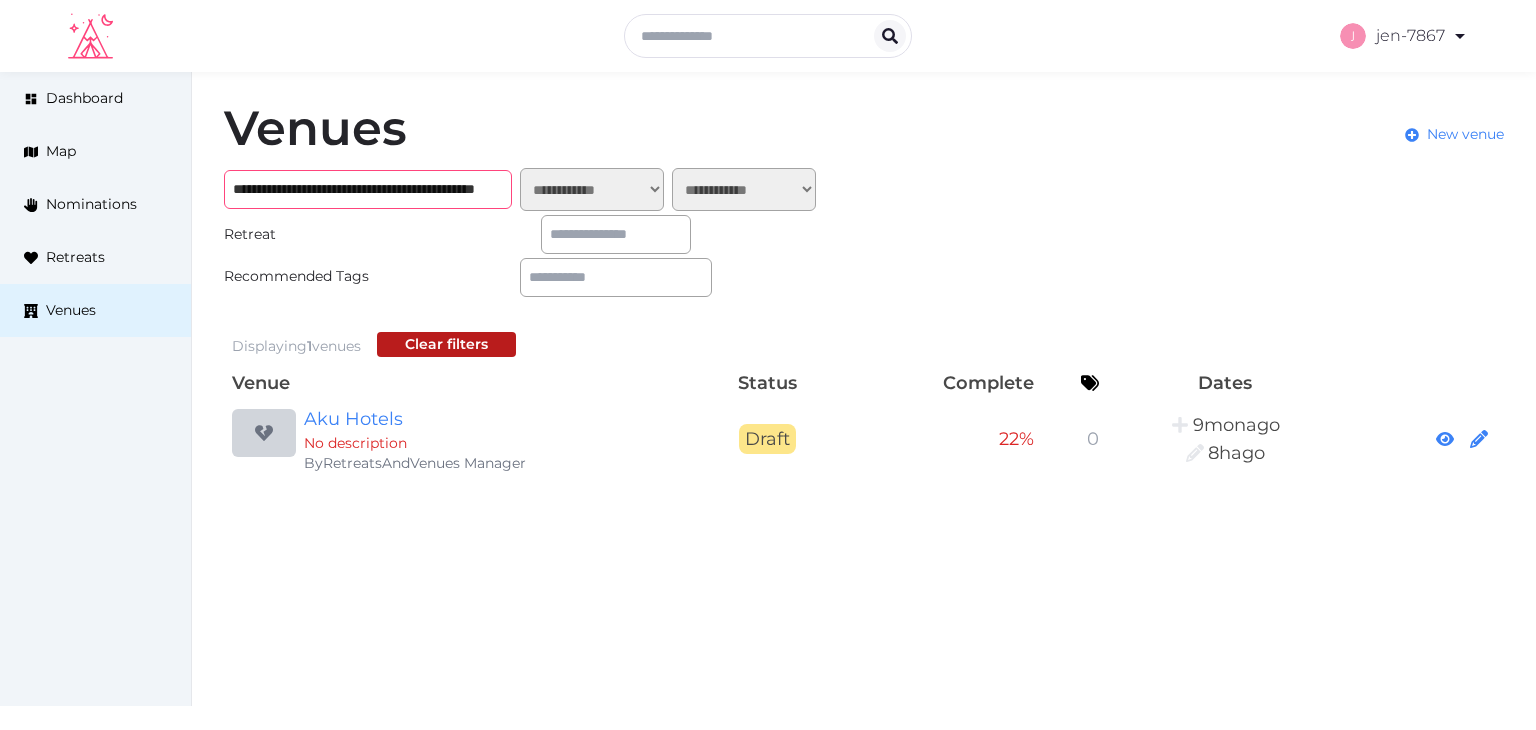 click on "**********" at bounding box center (368, 189) 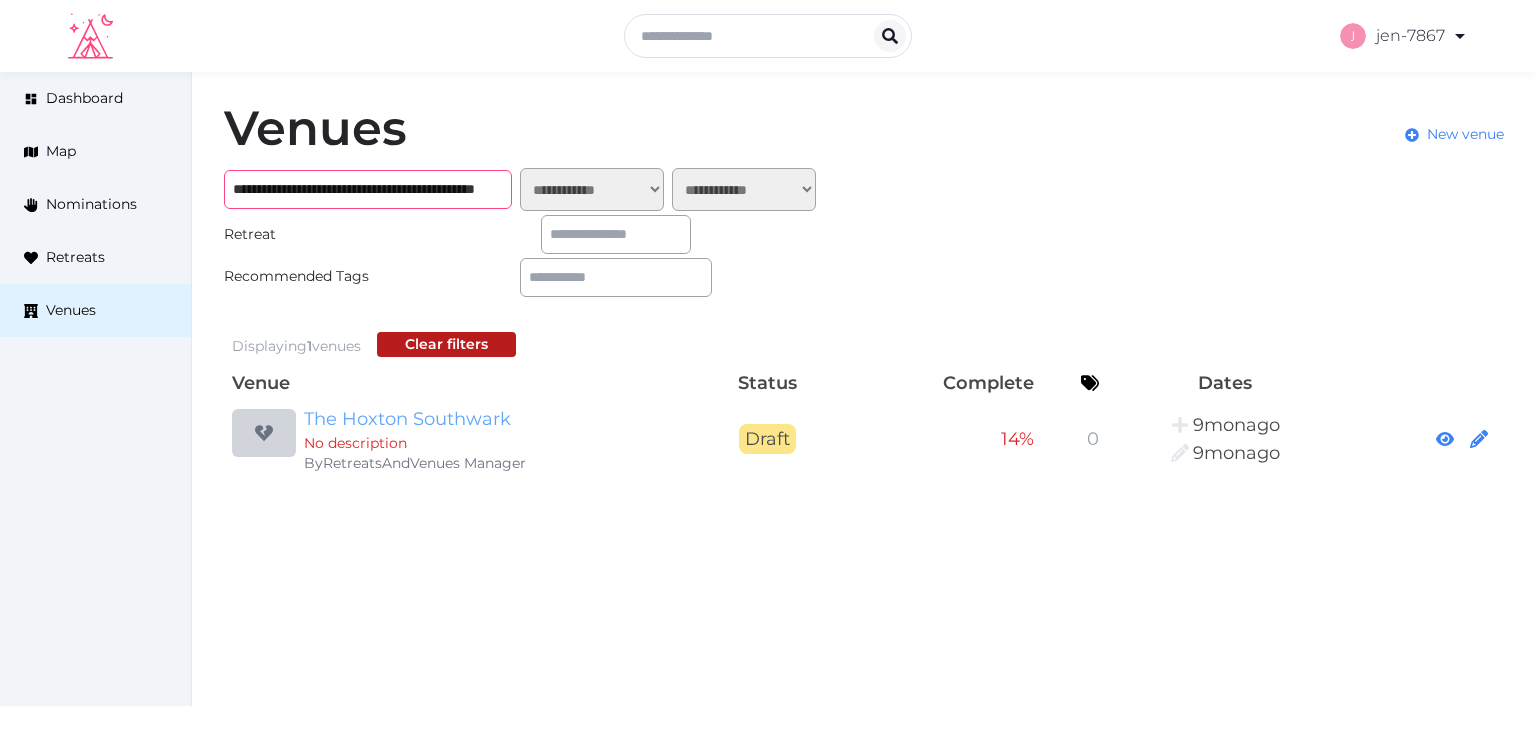type on "**********" 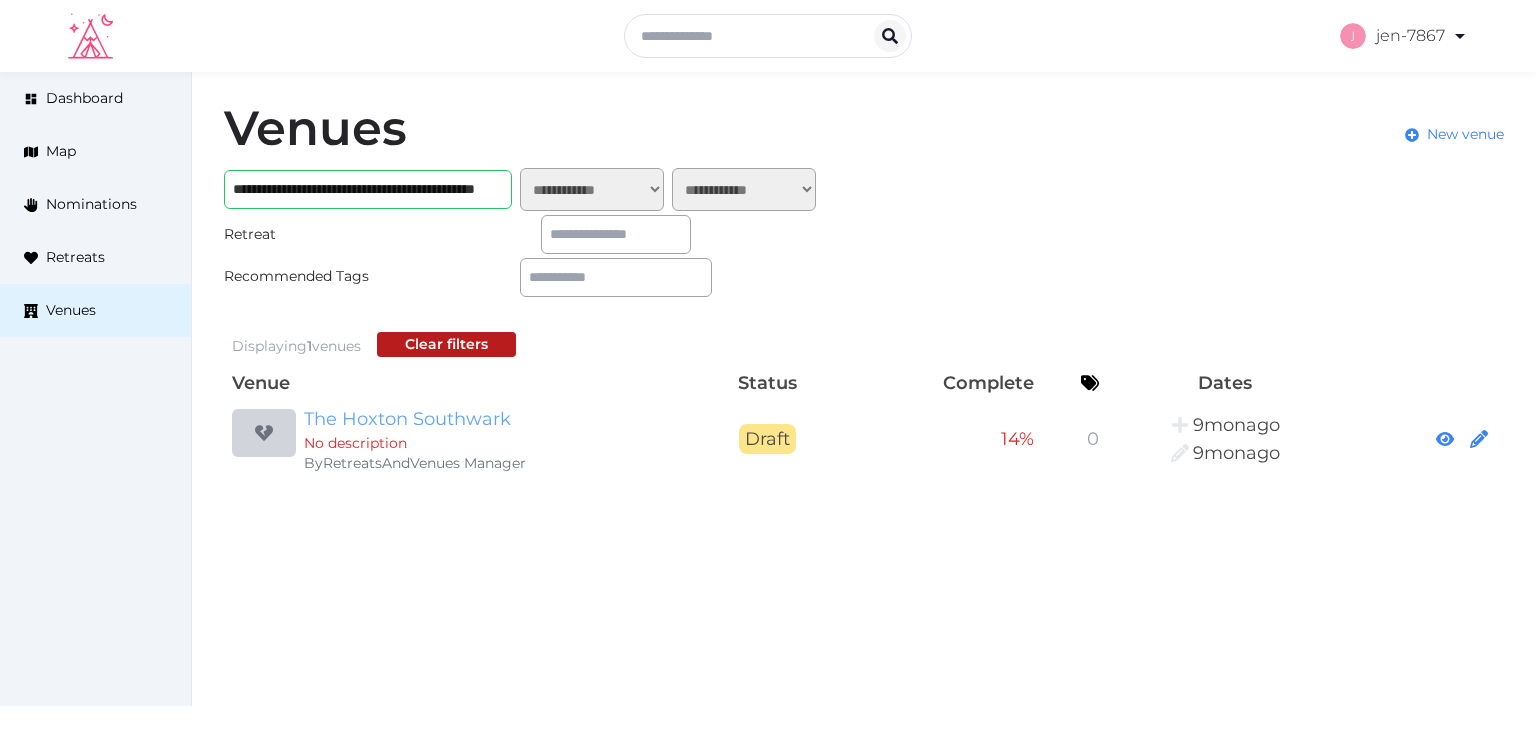 click on "The Hoxton Southwark" at bounding box center [496, 419] 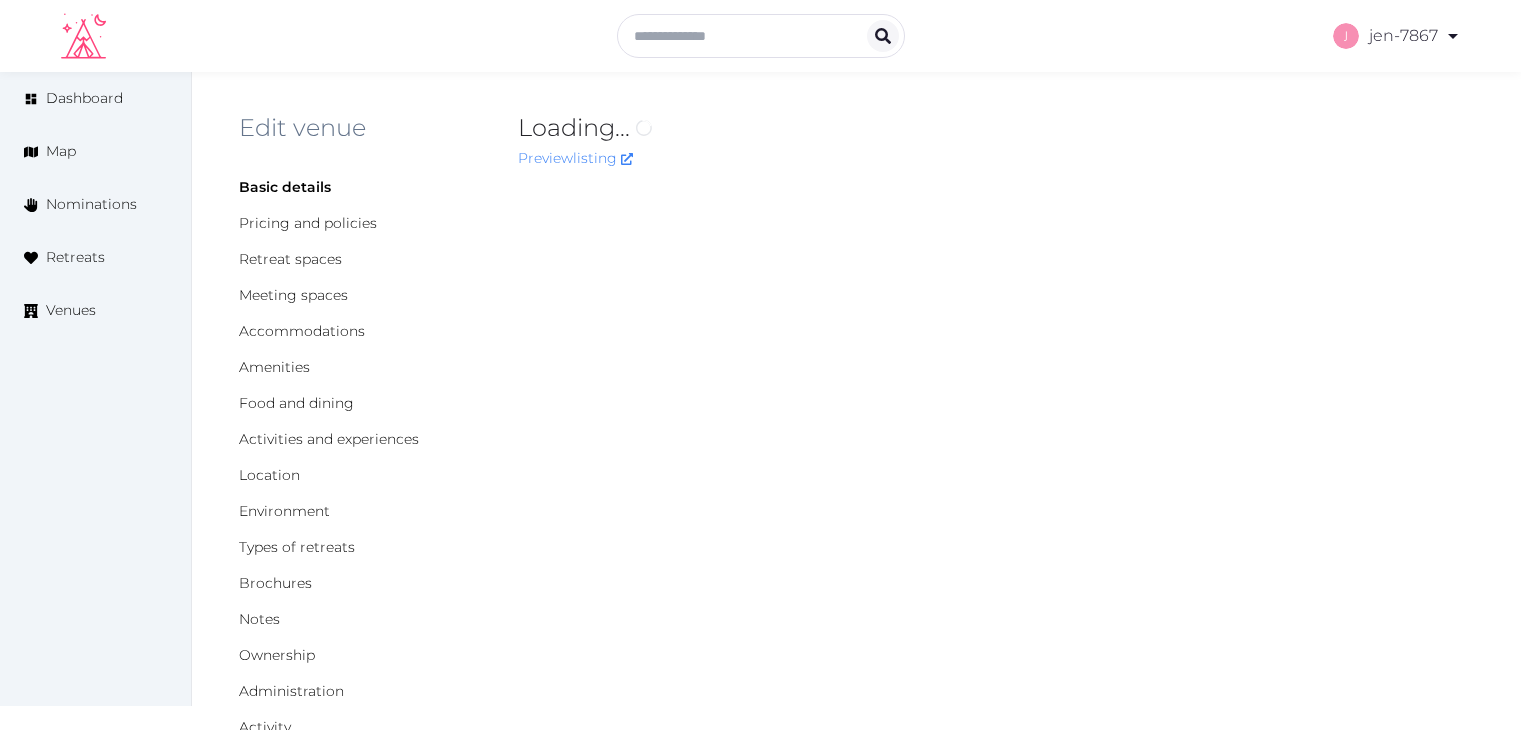 scroll, scrollTop: 0, scrollLeft: 0, axis: both 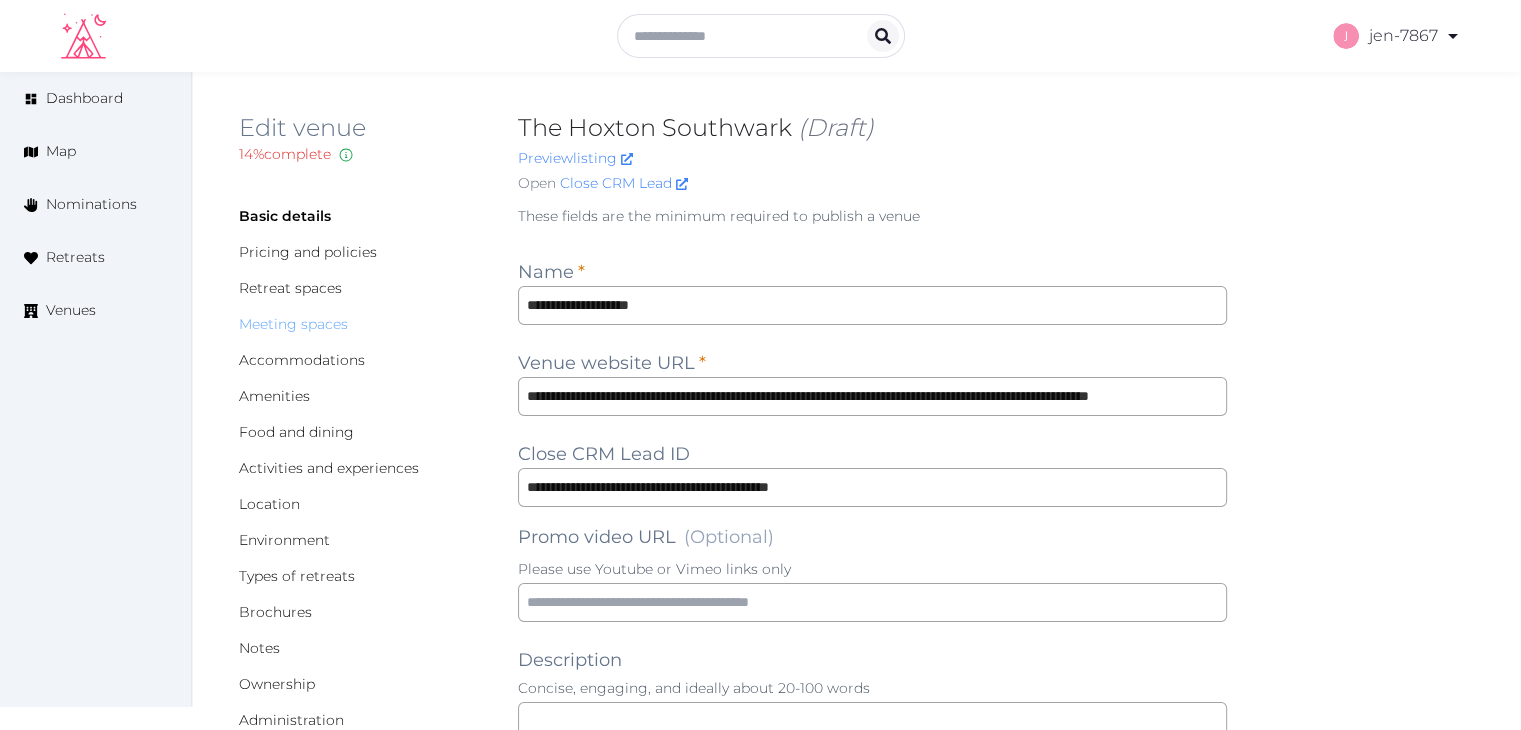 click on "Meeting spaces" at bounding box center (293, 324) 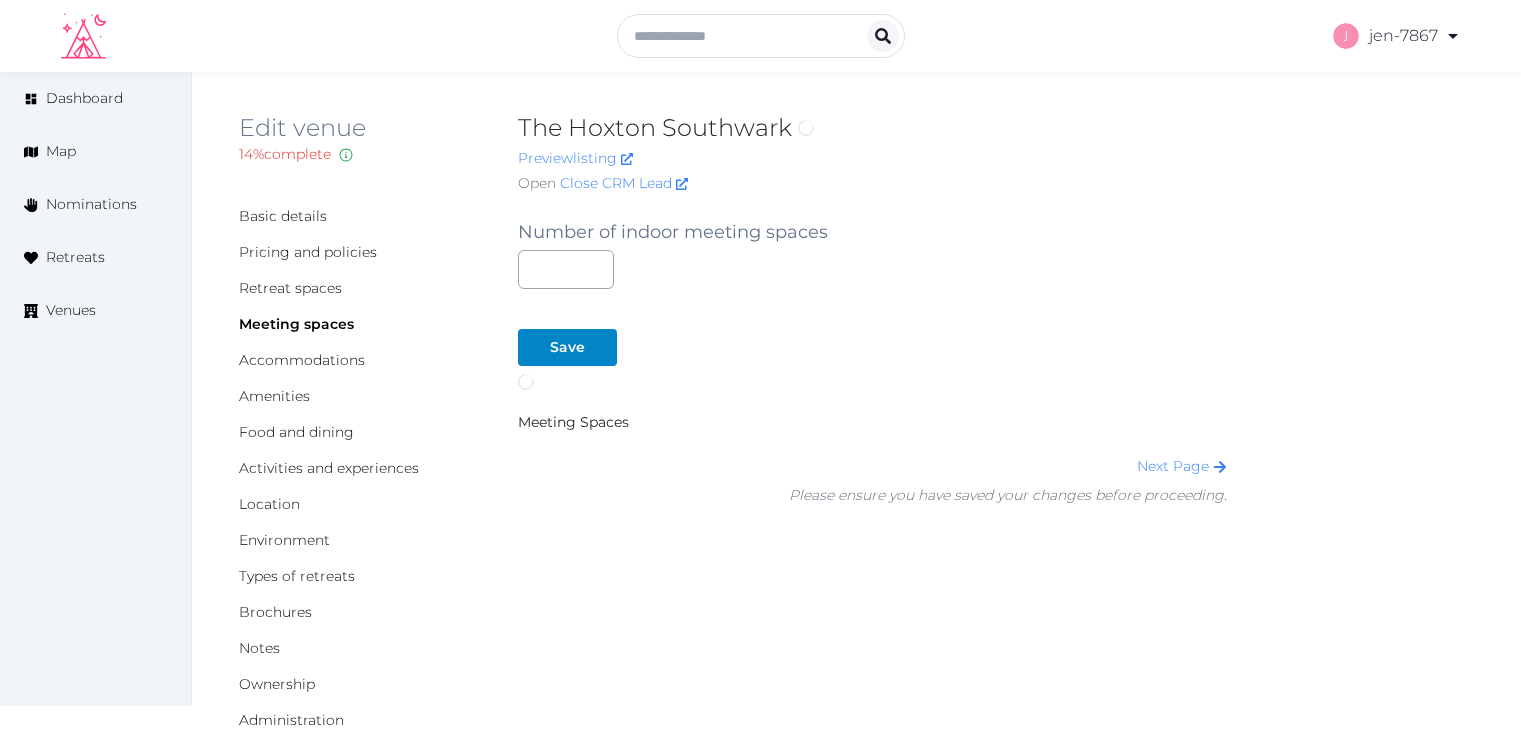 scroll, scrollTop: 0, scrollLeft: 0, axis: both 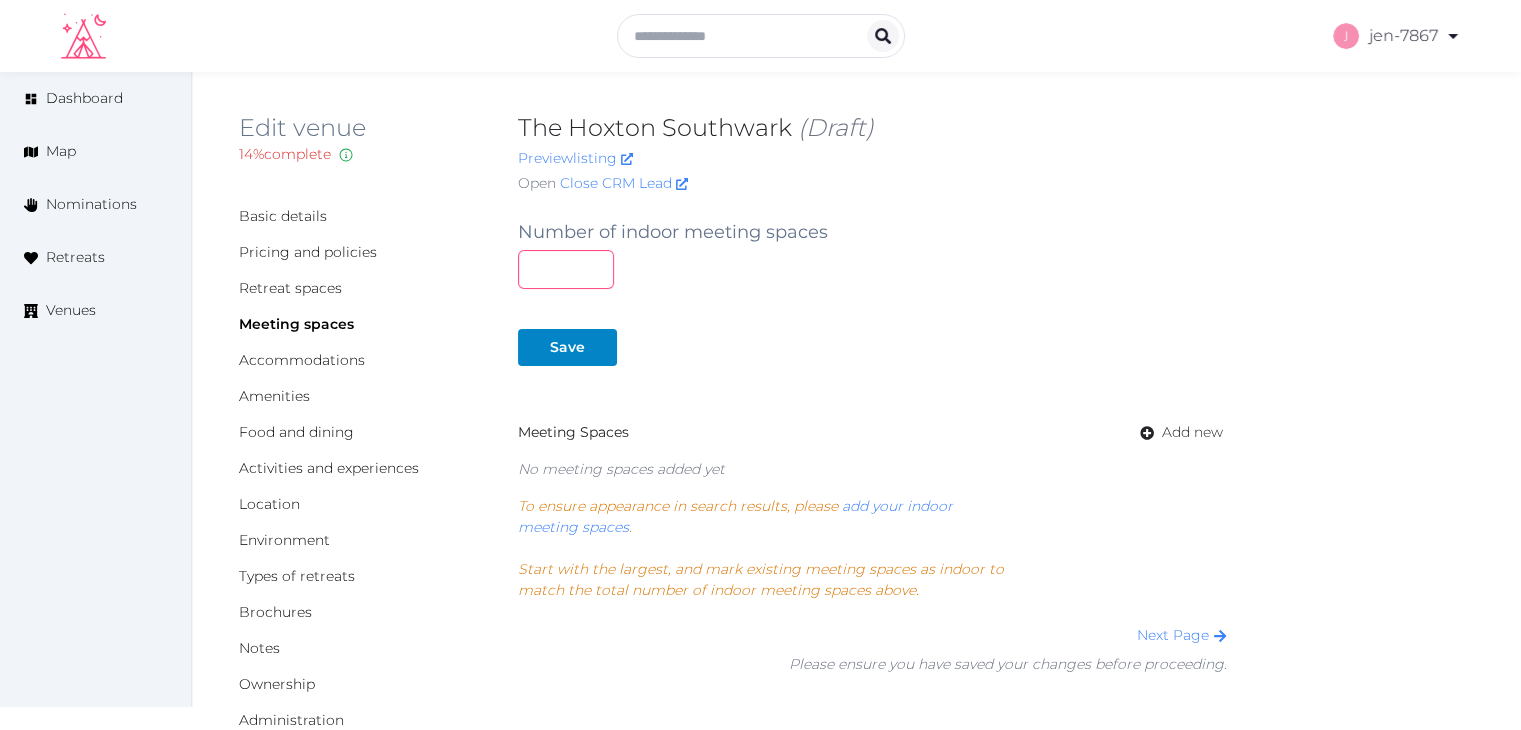 drag, startPoint x: 549, startPoint y: 271, endPoint x: 496, endPoint y: 274, distance: 53.08484 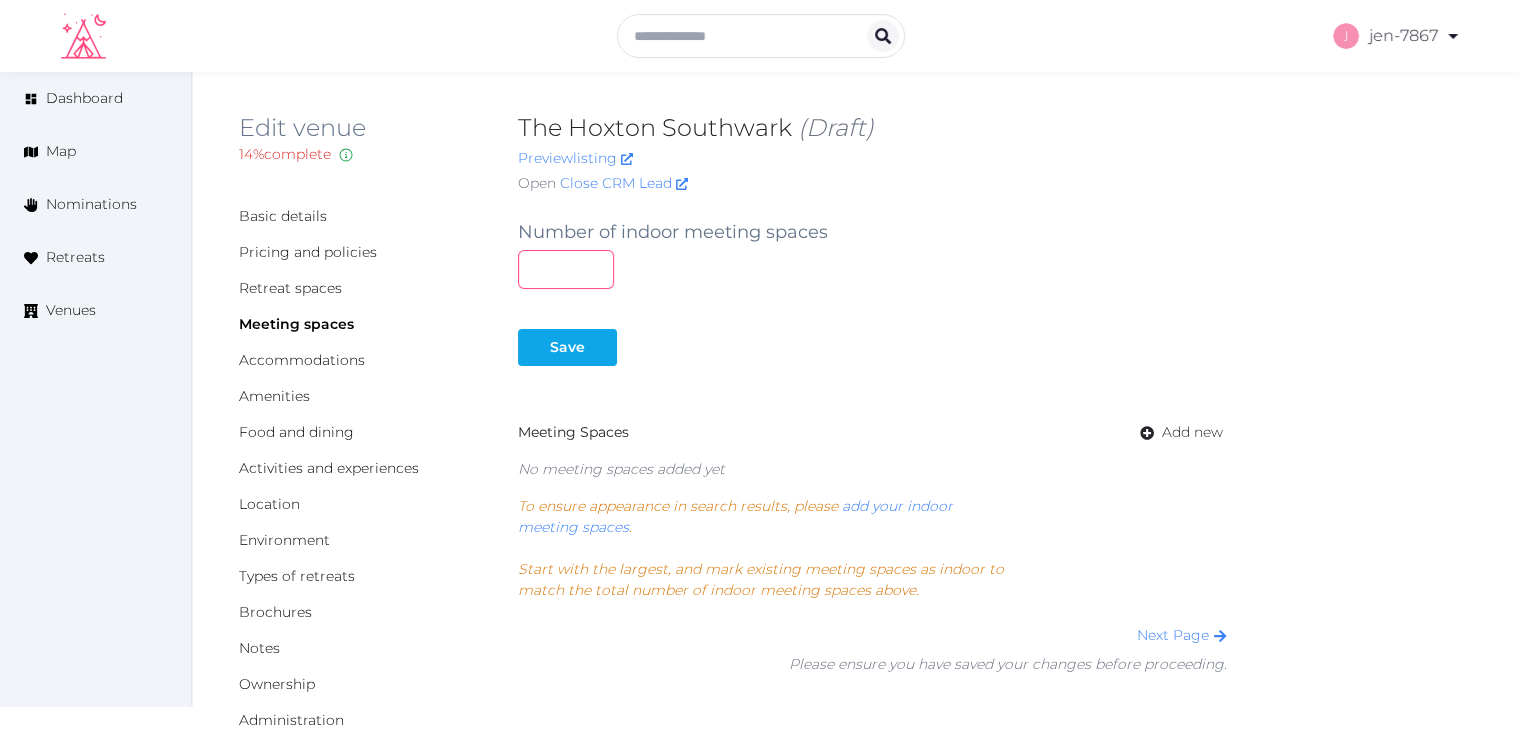 type on "*" 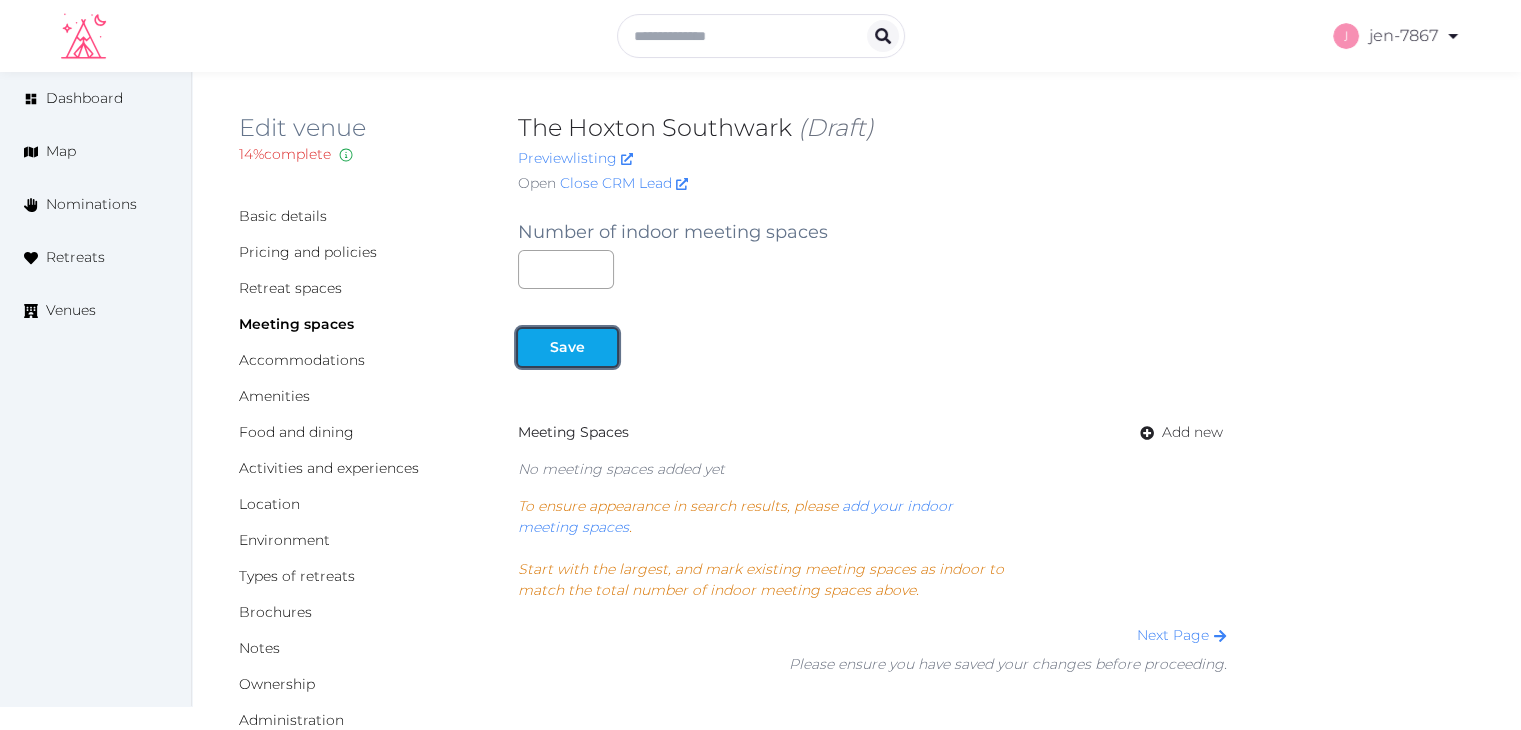 click on "Save" at bounding box center [567, 347] 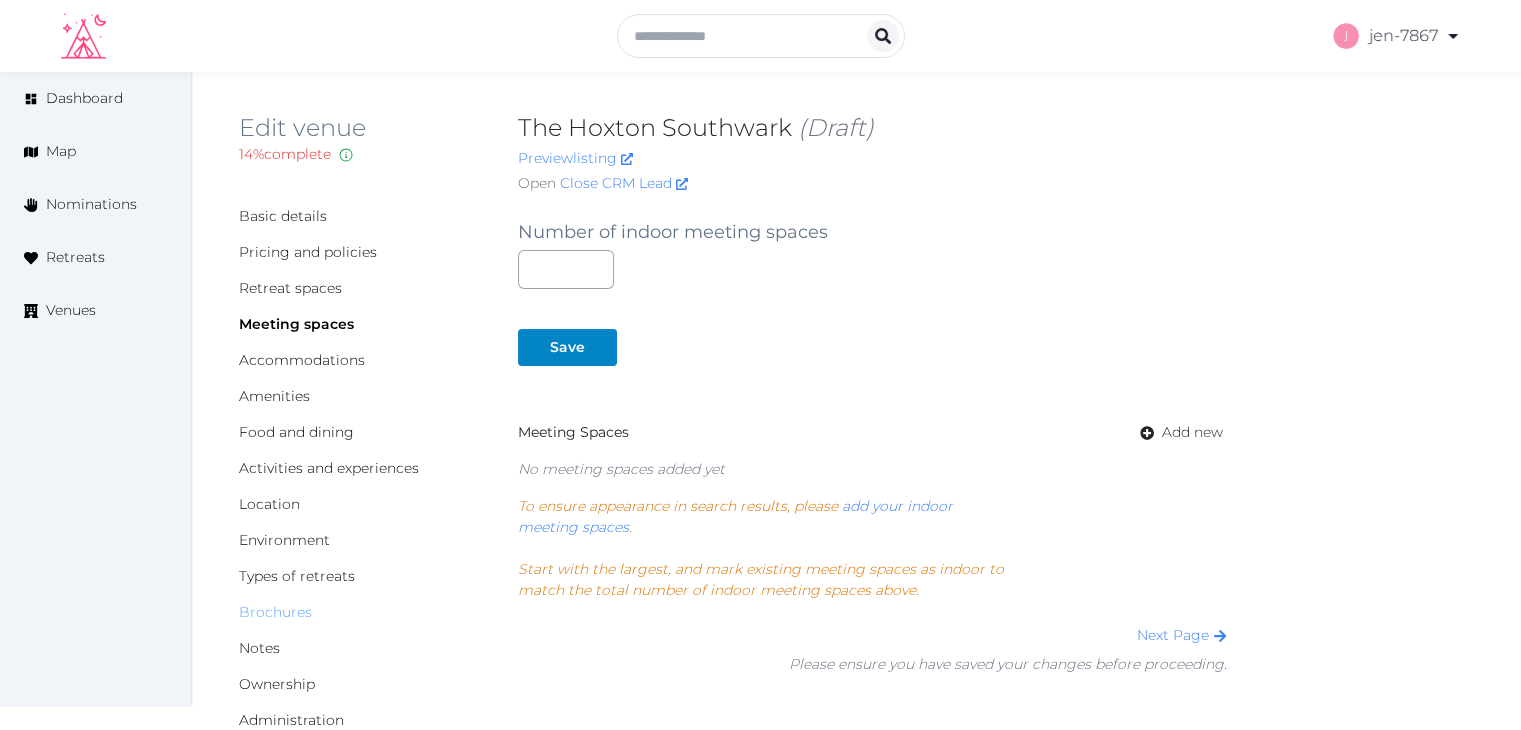 click on "Brochures" at bounding box center [275, 612] 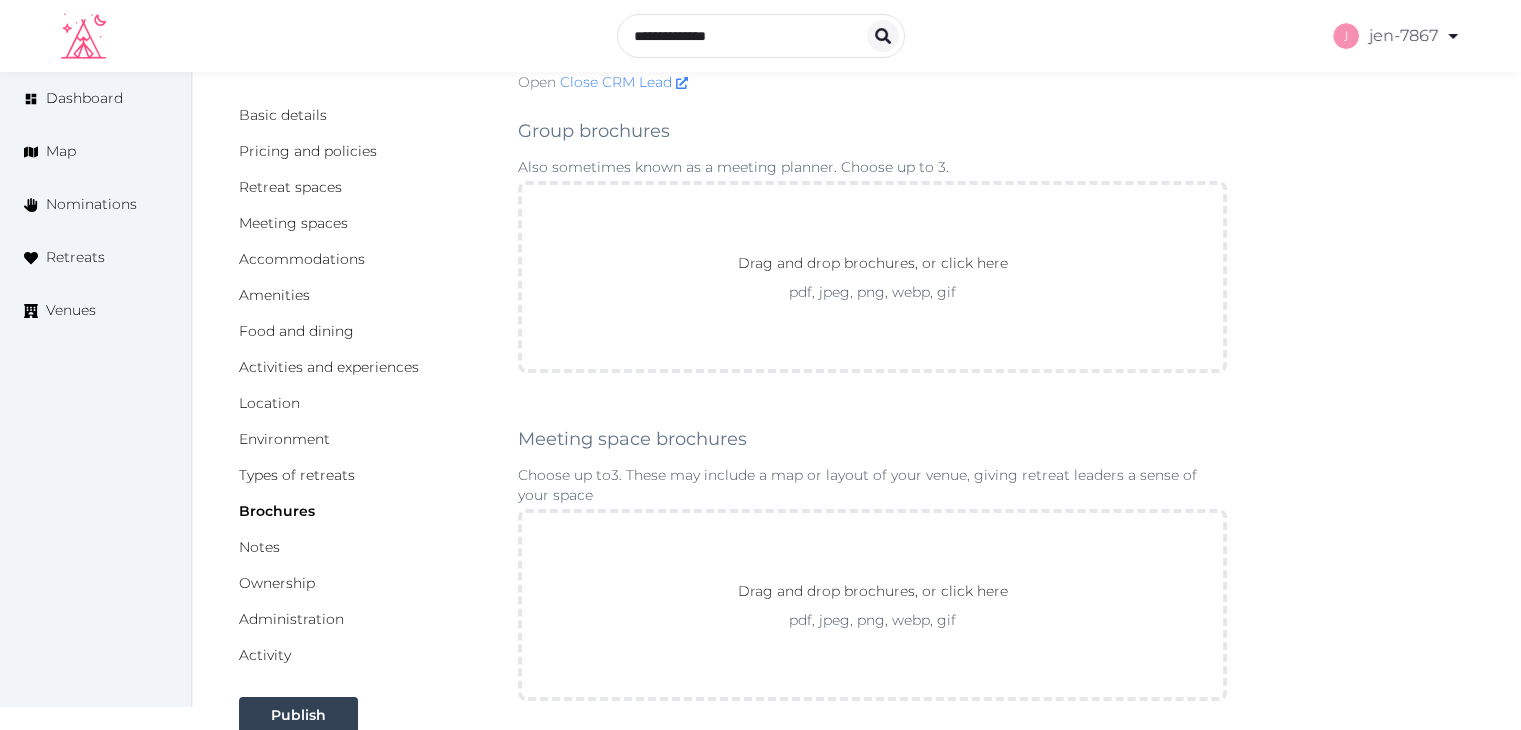 scroll, scrollTop: 200, scrollLeft: 0, axis: vertical 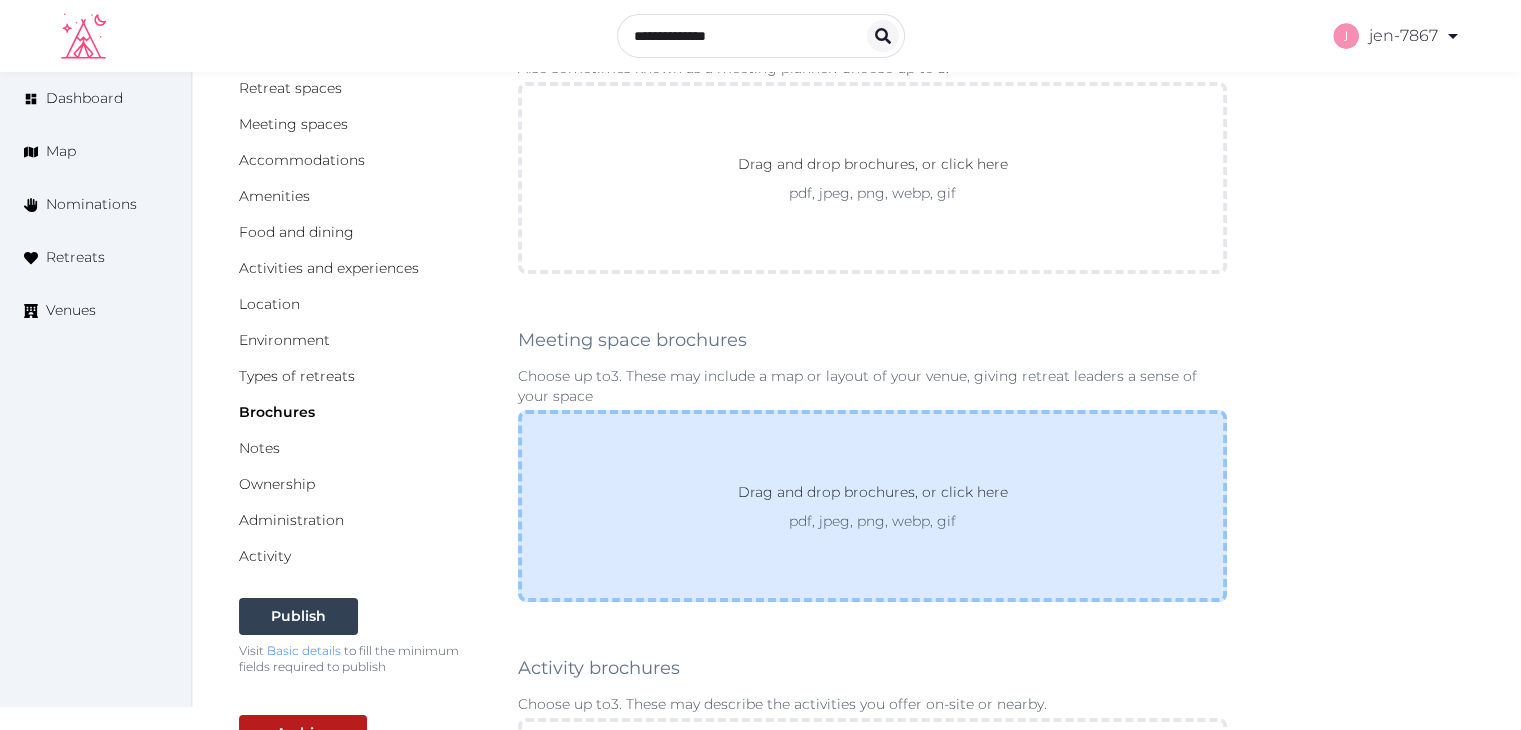 click on "Drag and drop brochures, or click here pdf, jpeg, png, webp, gif" at bounding box center (872, 506) 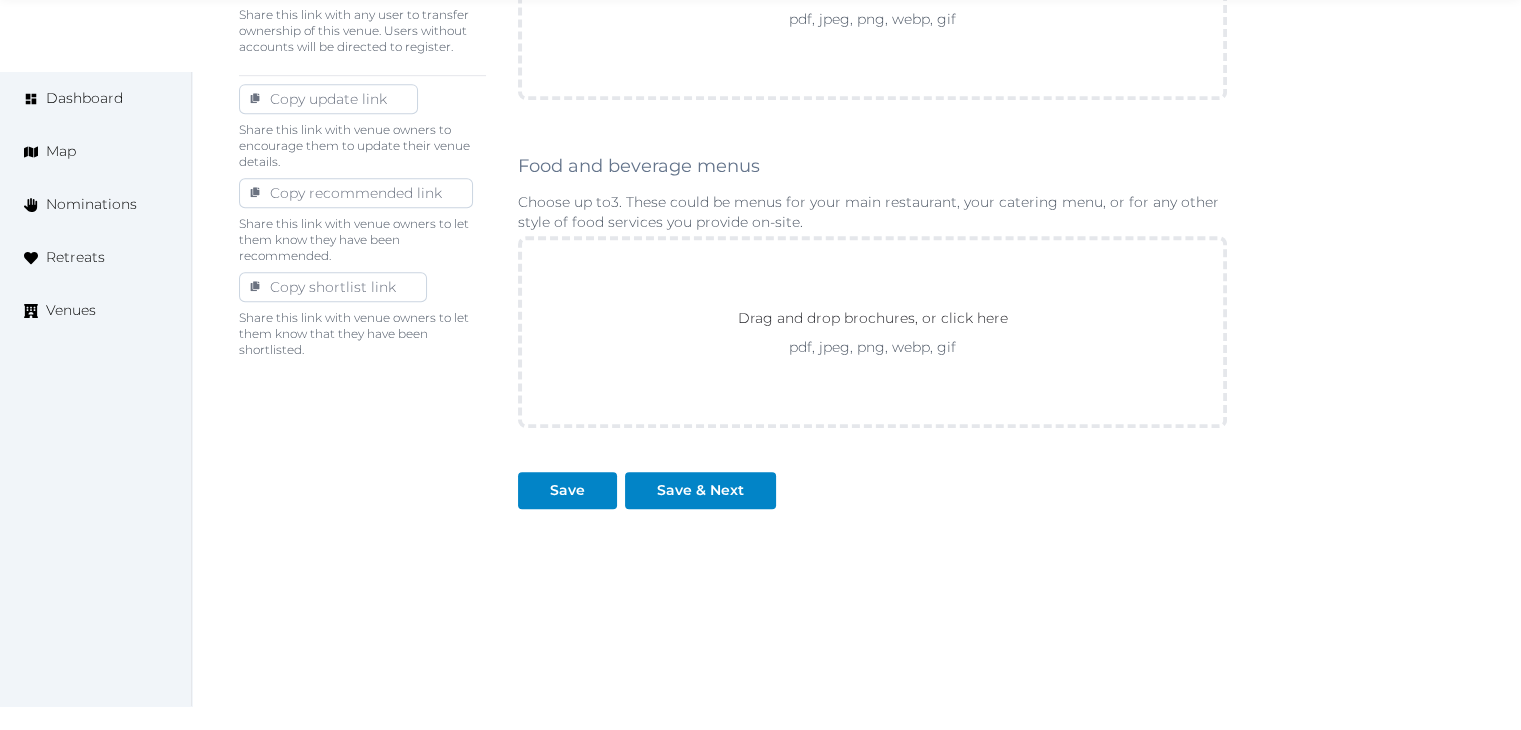 scroll, scrollTop: 1111, scrollLeft: 0, axis: vertical 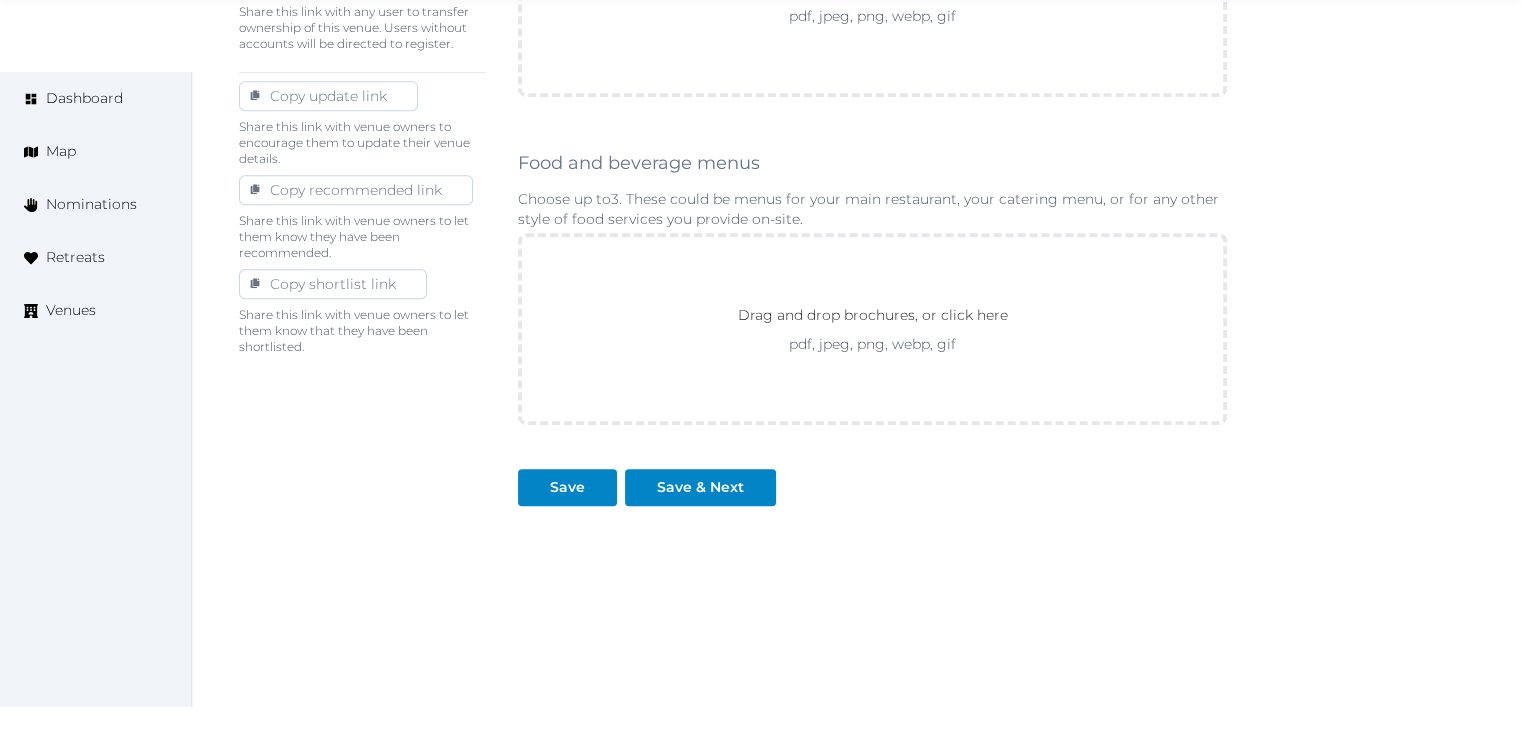 click on "Group brochures Also sometimes known as a meeting planner. Choose up to   3 . Drag and drop brochures, or click here pdf, jpeg, png, webp, gif
To pick up a draggable item, press the space bar.
While dragging, use the arrow keys to move the item.
Press space again to drop the item in its new position, or press escape to cancel.
Meeting space brochures Choose up to  3 . These may include a map or layout of your venue, giving retreat leaders a sense of your space Drag and drop brochures, or click here pdf, jpeg, png, webp, gif TheHoxtonLondon-2025SalesDeck.pdf
To pick up a draggable item, press the space bar.
While dragging, use the arrow keys to move the item.
Press space again to drop the item in its new position, or press escape to cancel.
Activity brochures Choose up to  3 . These may describe the activities you offer on-site or nearby. Drag and drop brochures, or click here pdf, jpeg, png, webp, gif Food and beverage menus Choose up to  3 pdf, jpeg, png, webp, gif Save" at bounding box center (872, -106) 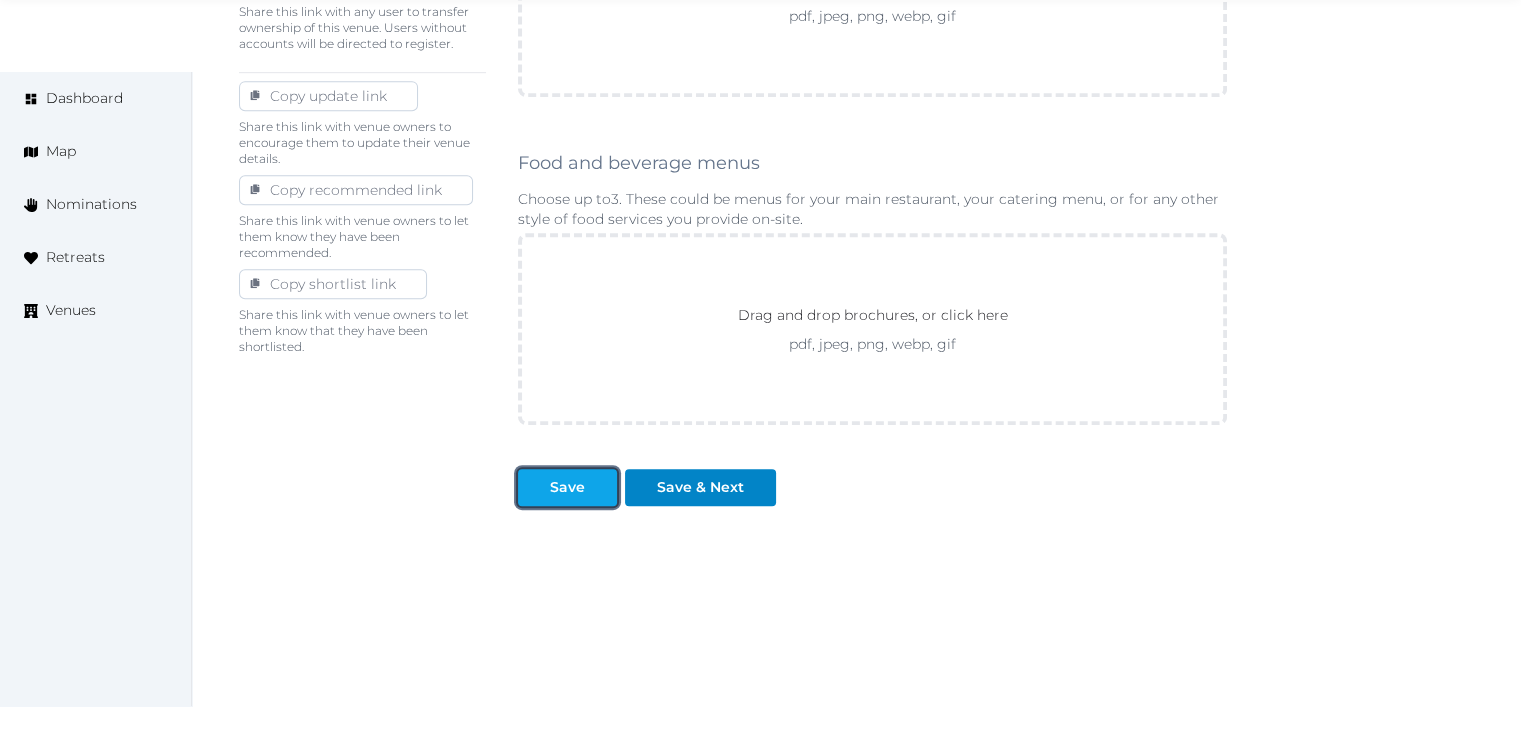 click at bounding box center (534, 487) 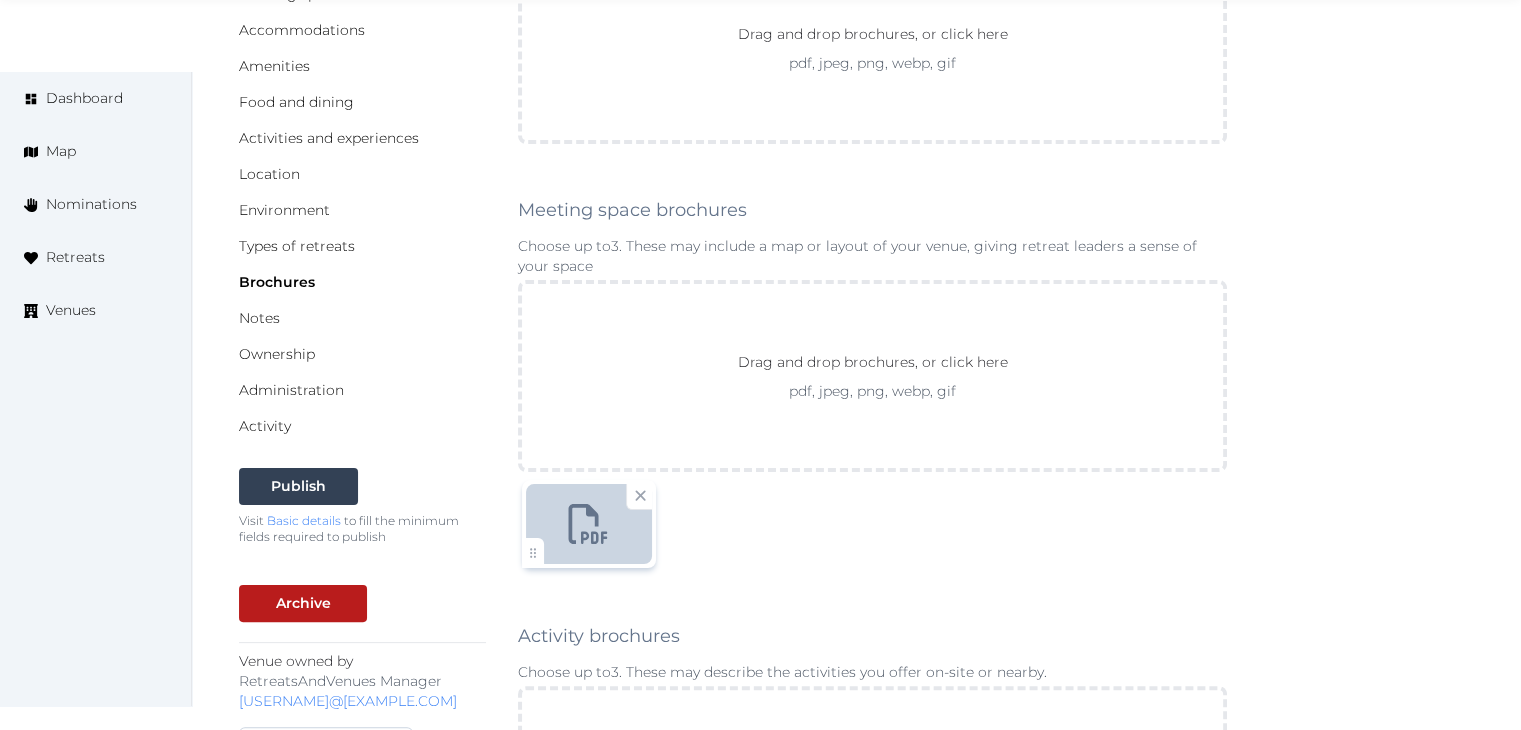 scroll, scrollTop: 0, scrollLeft: 0, axis: both 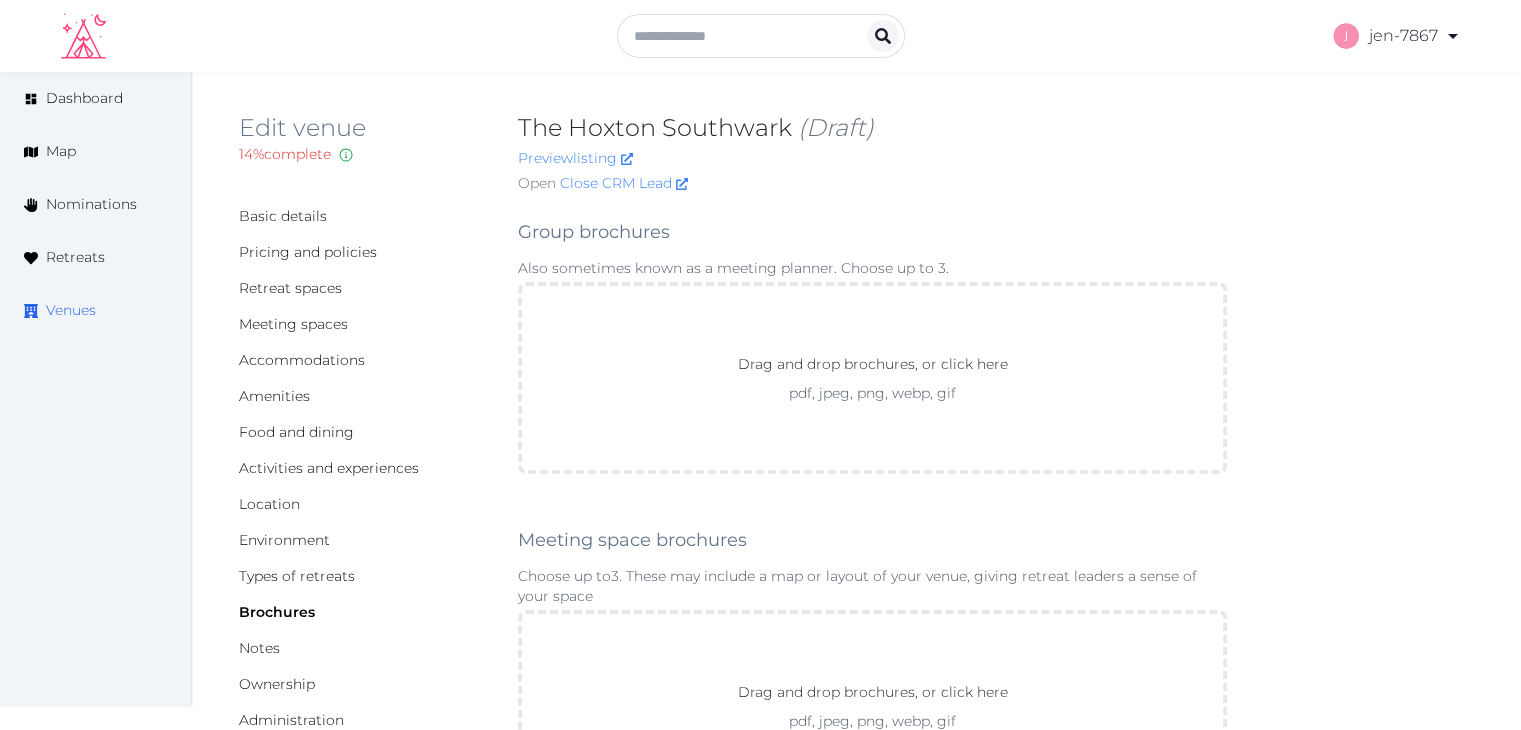 click on "Venues" at bounding box center (71, 310) 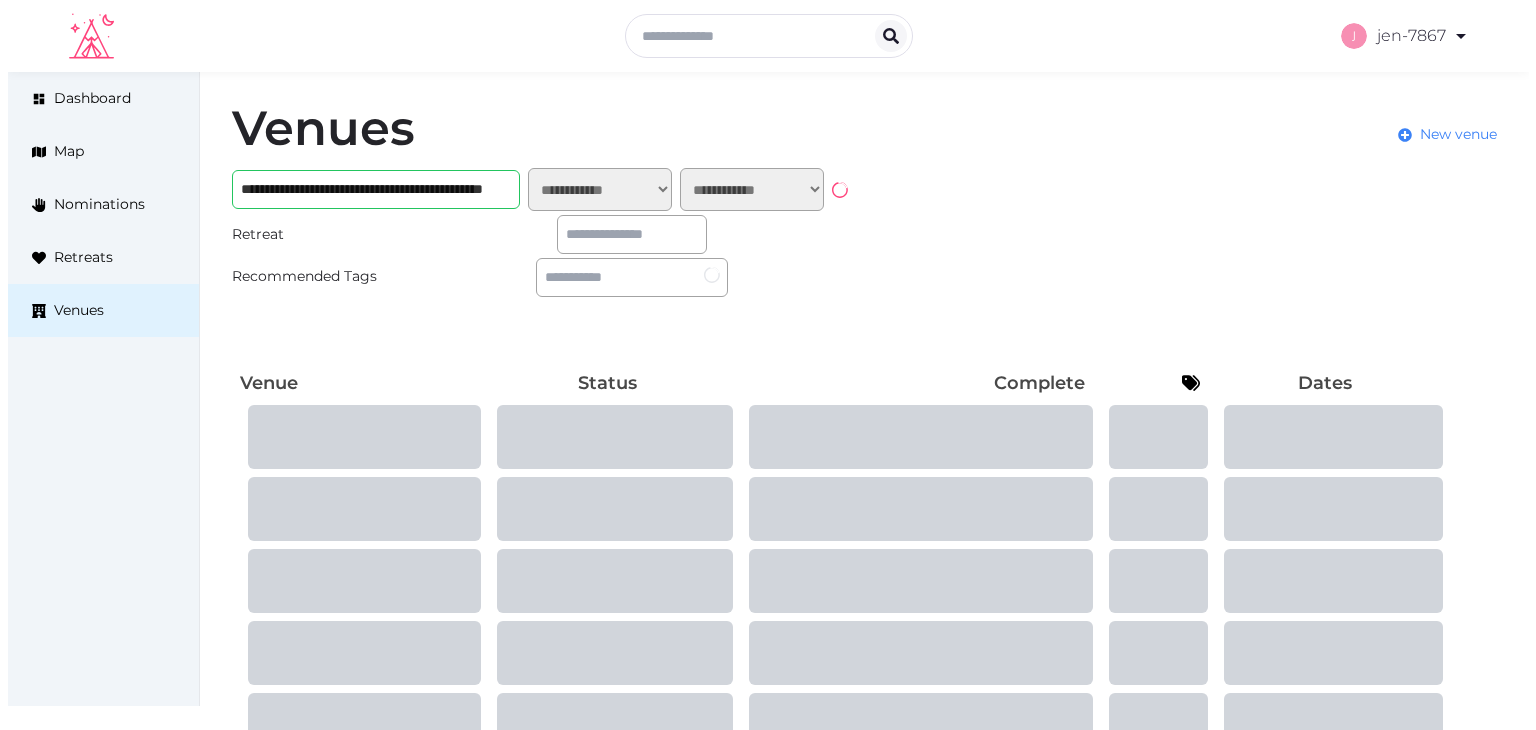 scroll, scrollTop: 0, scrollLeft: 0, axis: both 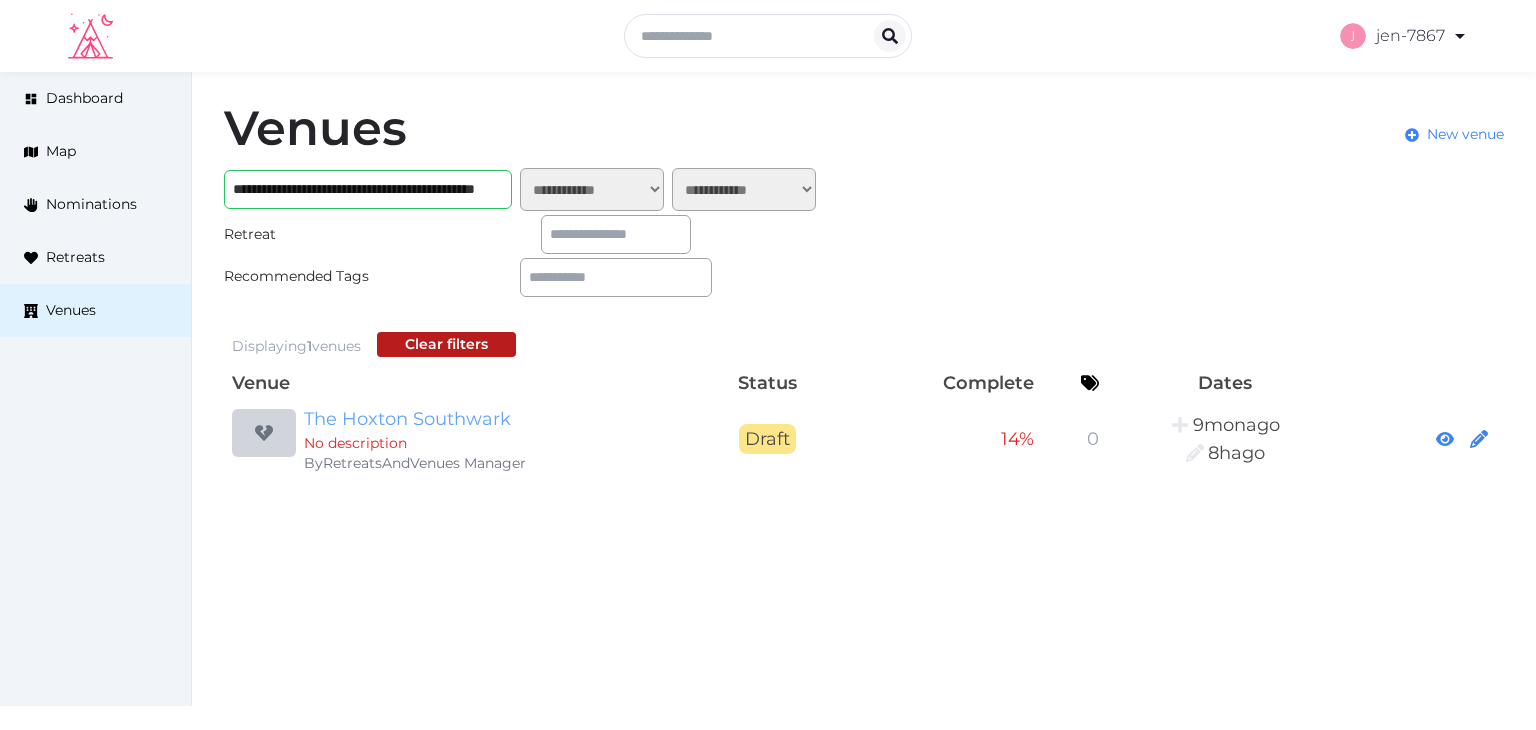 click on "The Hoxton Southwark" at bounding box center [496, 419] 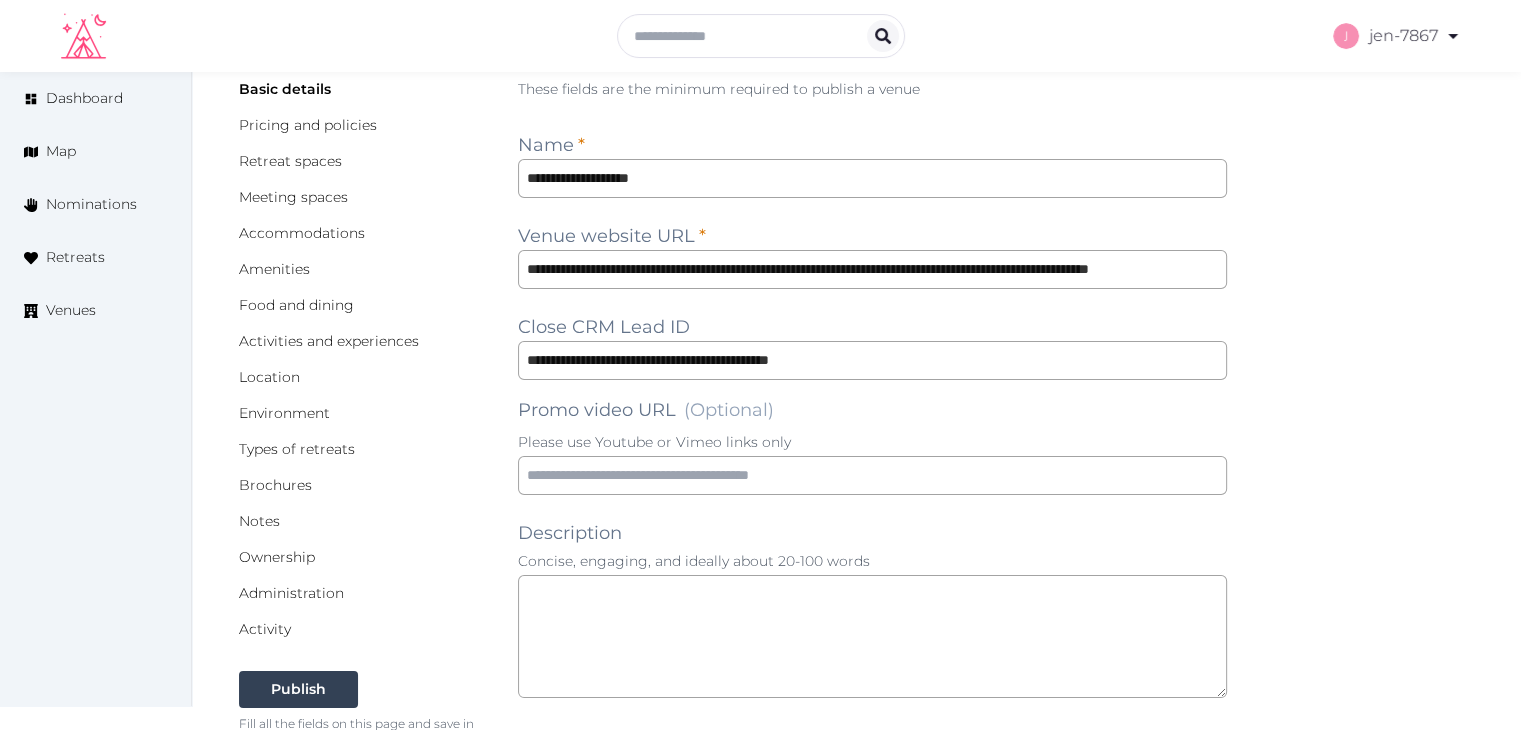 scroll, scrollTop: 200, scrollLeft: 0, axis: vertical 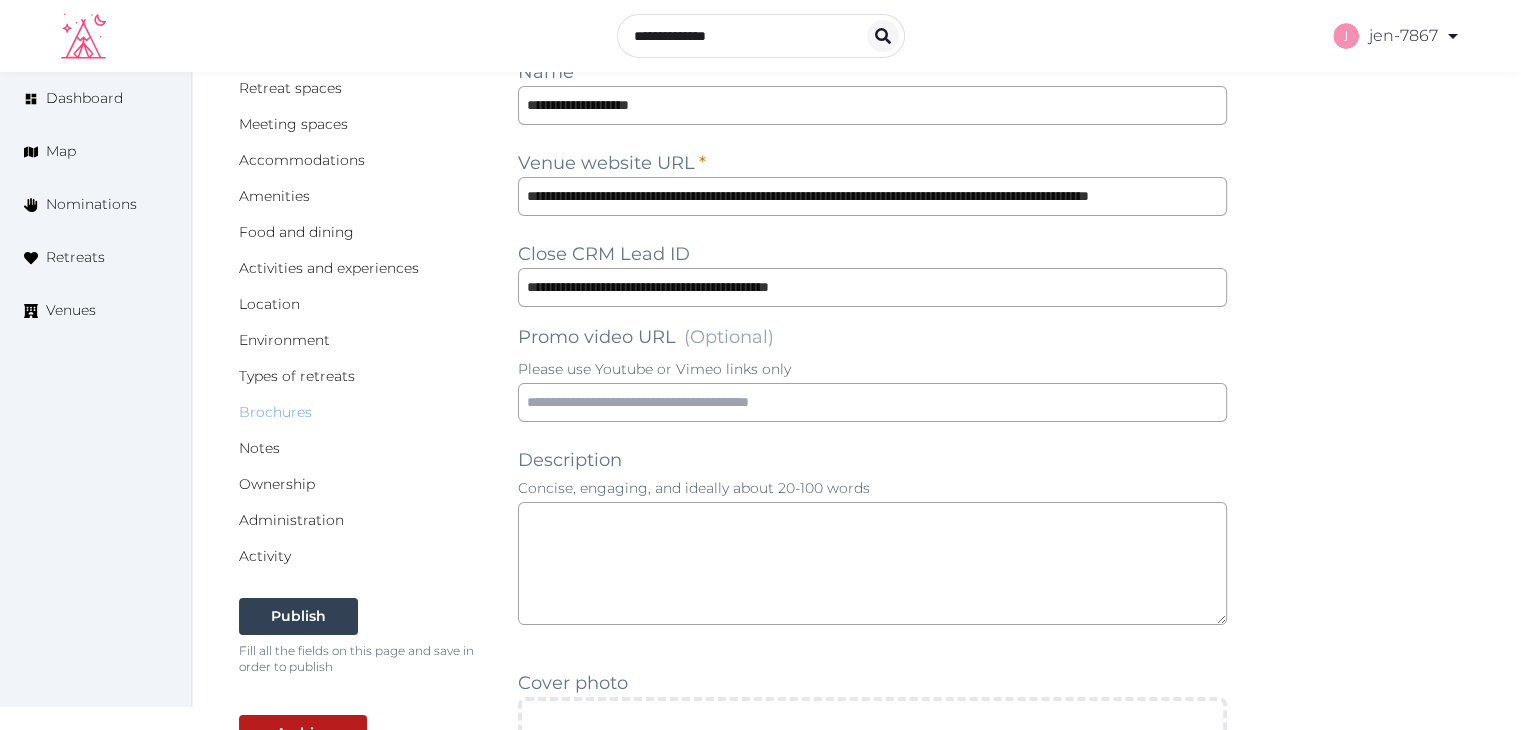 click on "Brochures" at bounding box center [275, 412] 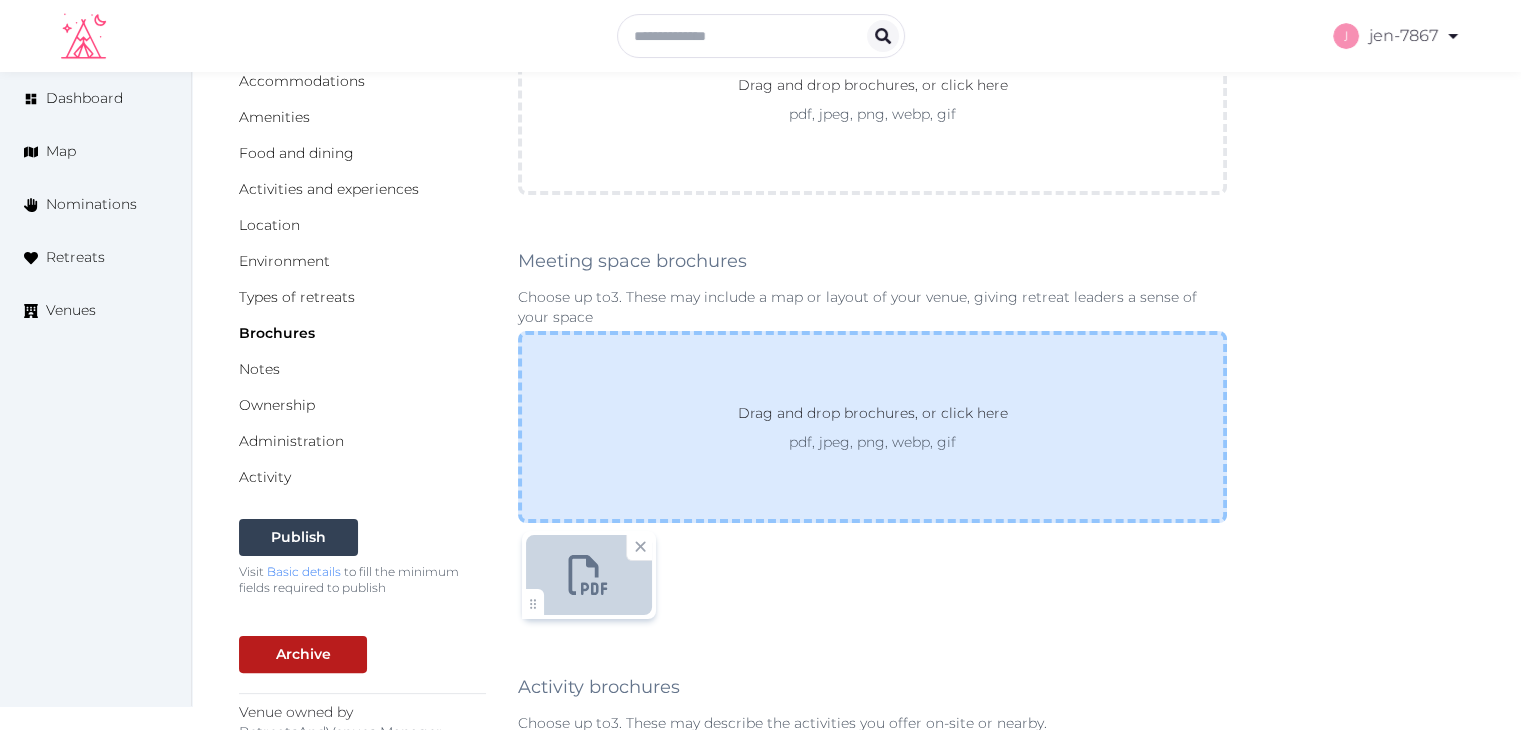 scroll, scrollTop: 300, scrollLeft: 0, axis: vertical 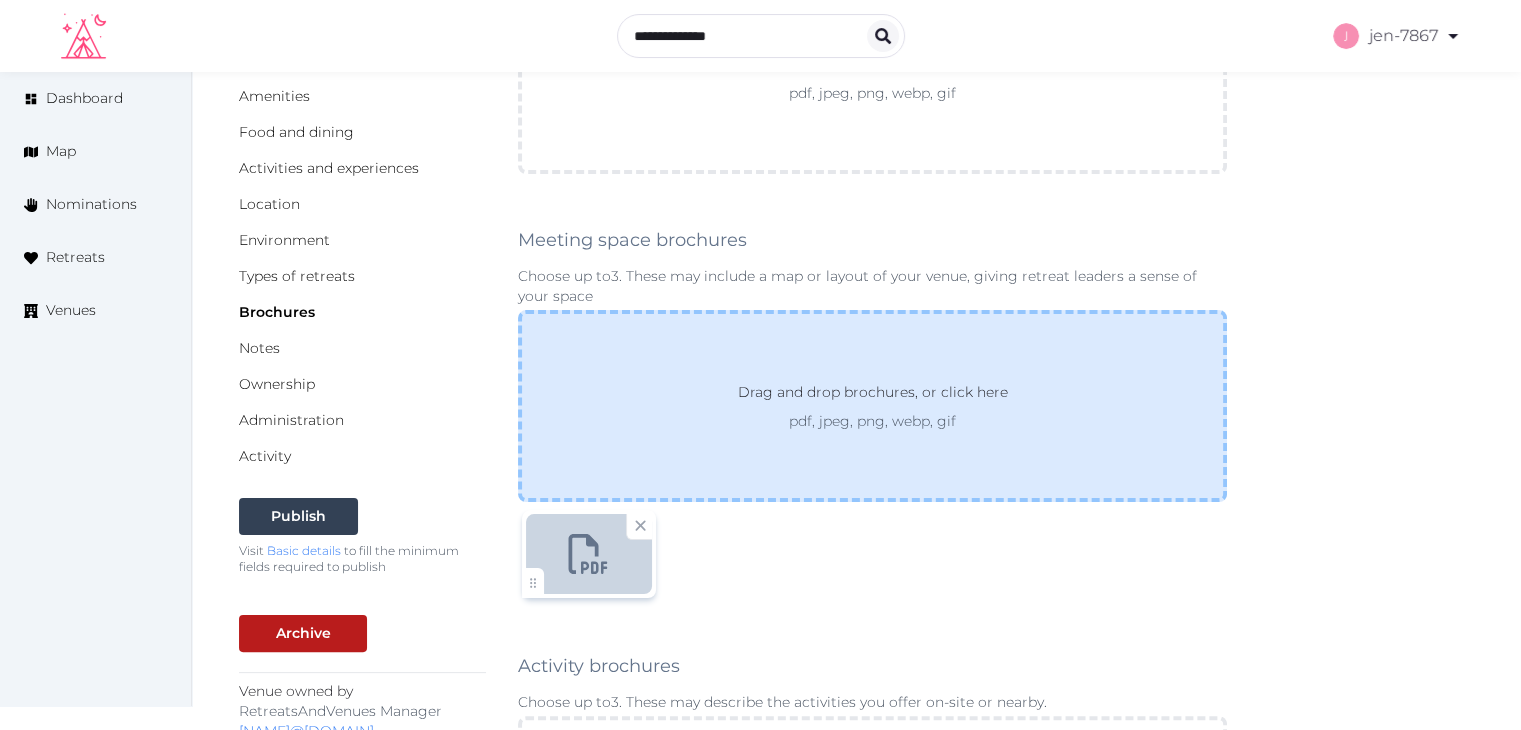 click on "Drag and drop brochures, or click here pdf, jpeg, png, webp, gif" at bounding box center [872, 406] 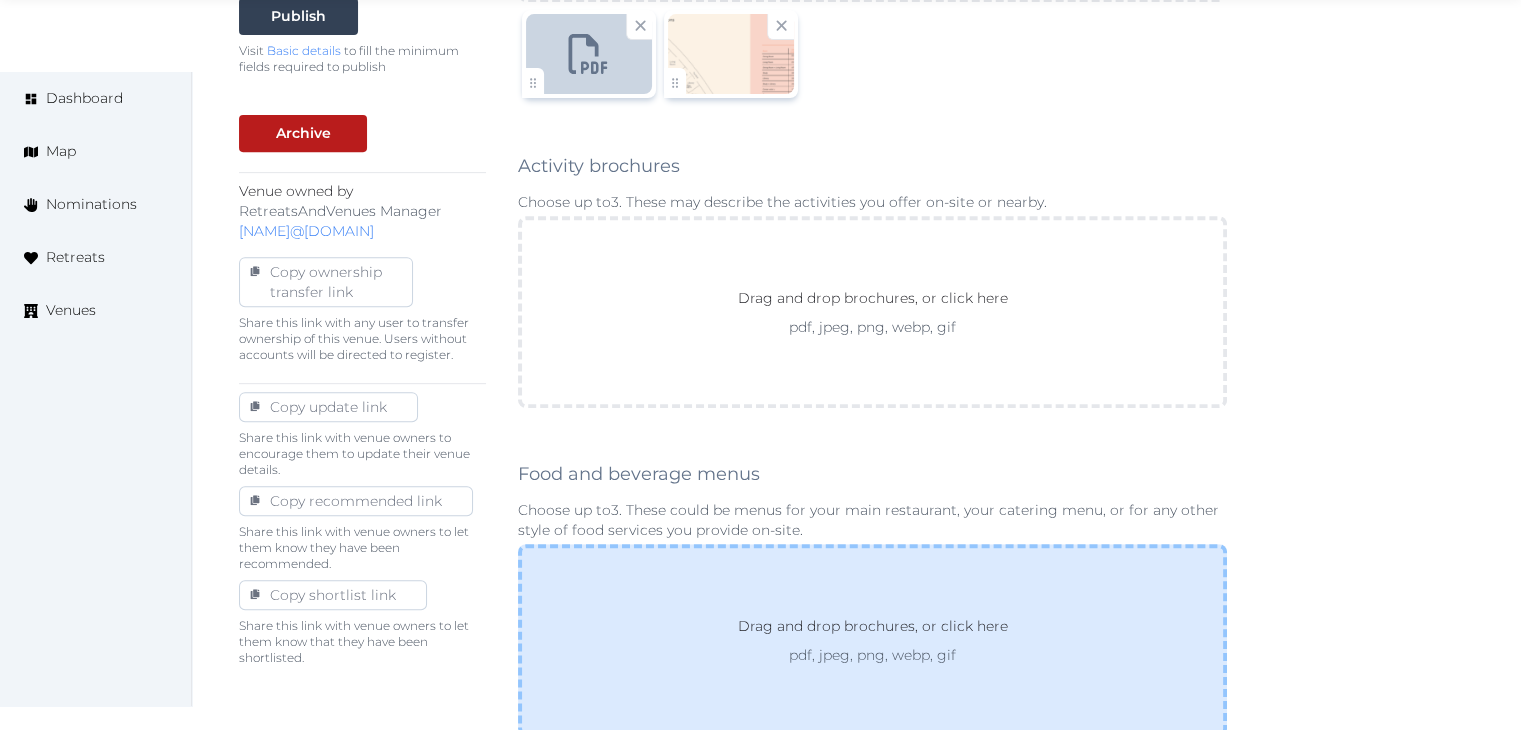 scroll, scrollTop: 1111, scrollLeft: 0, axis: vertical 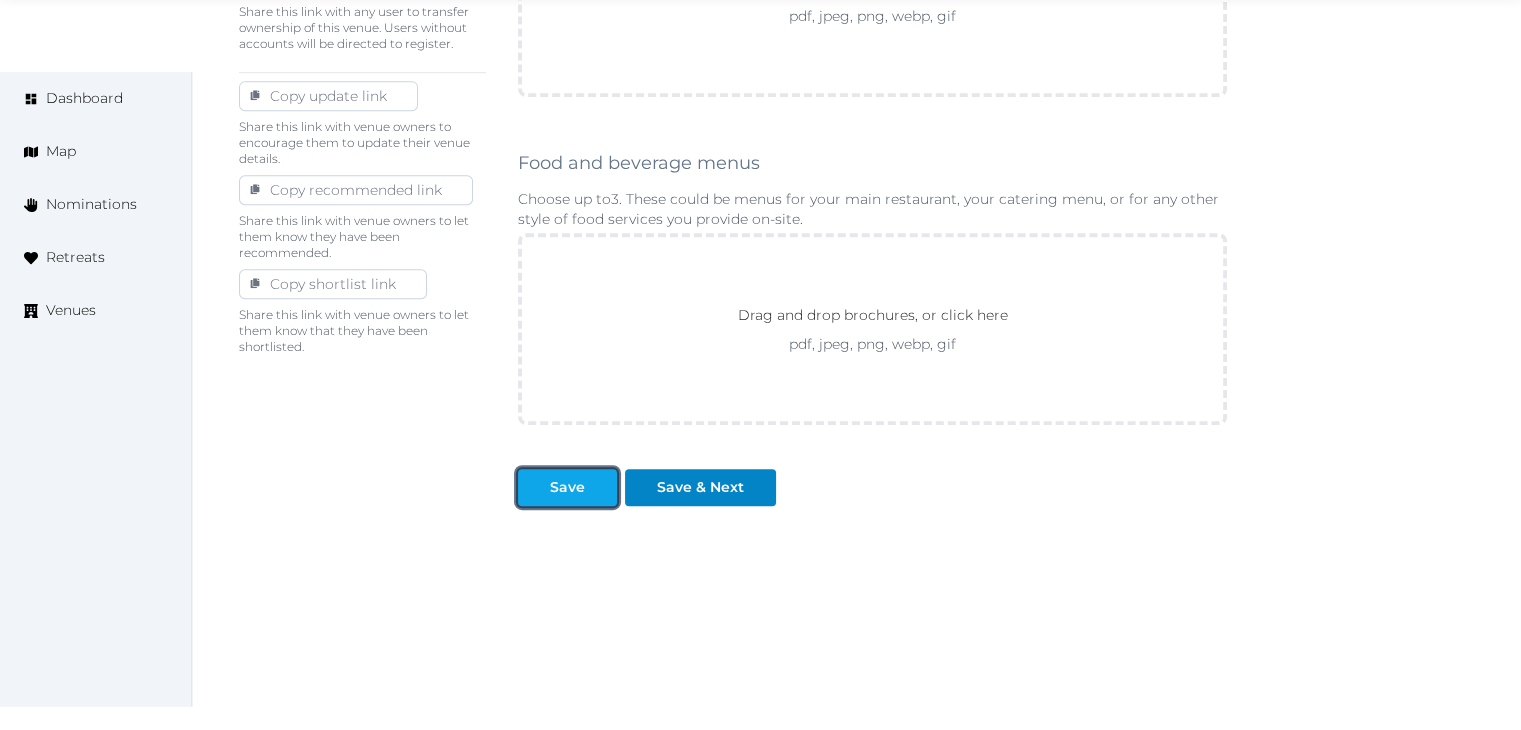click at bounding box center [534, 487] 